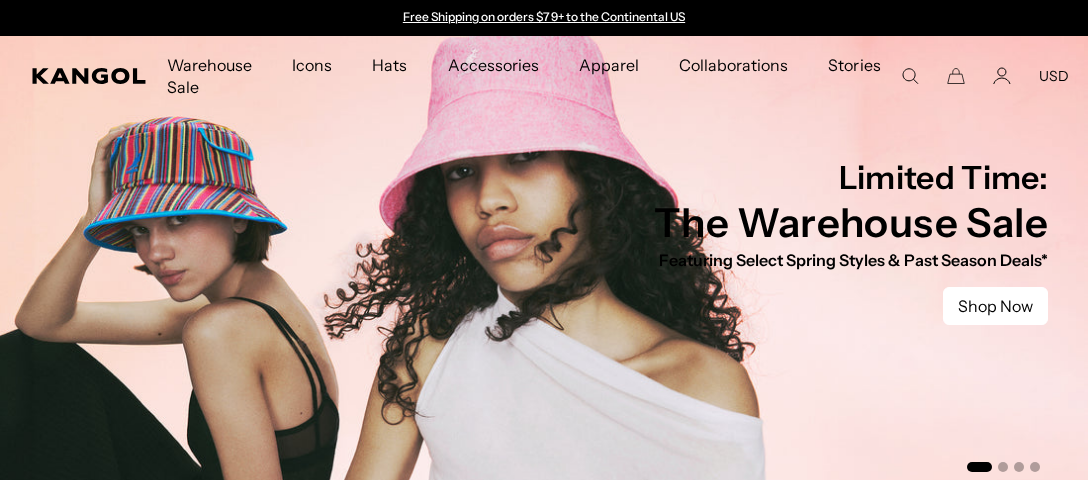 scroll, scrollTop: 0, scrollLeft: 0, axis: both 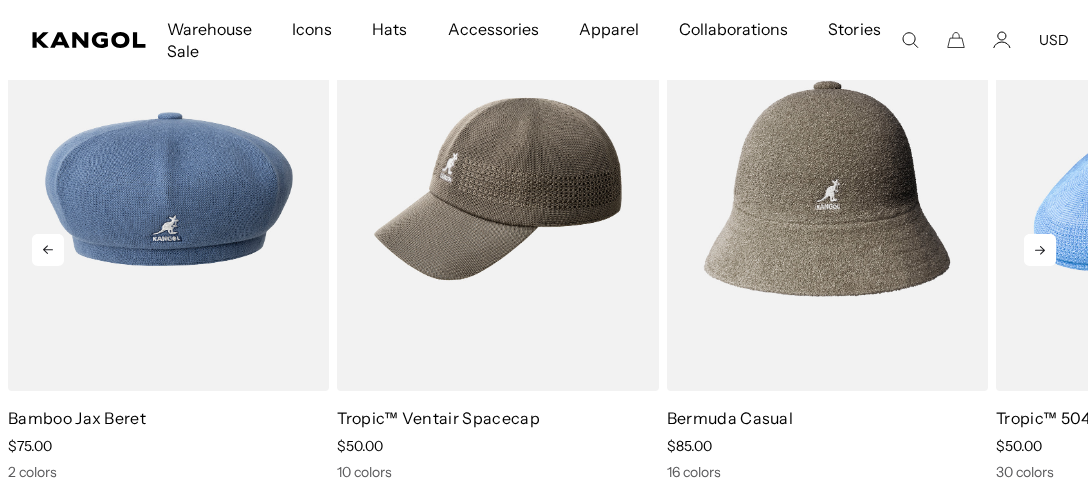 click 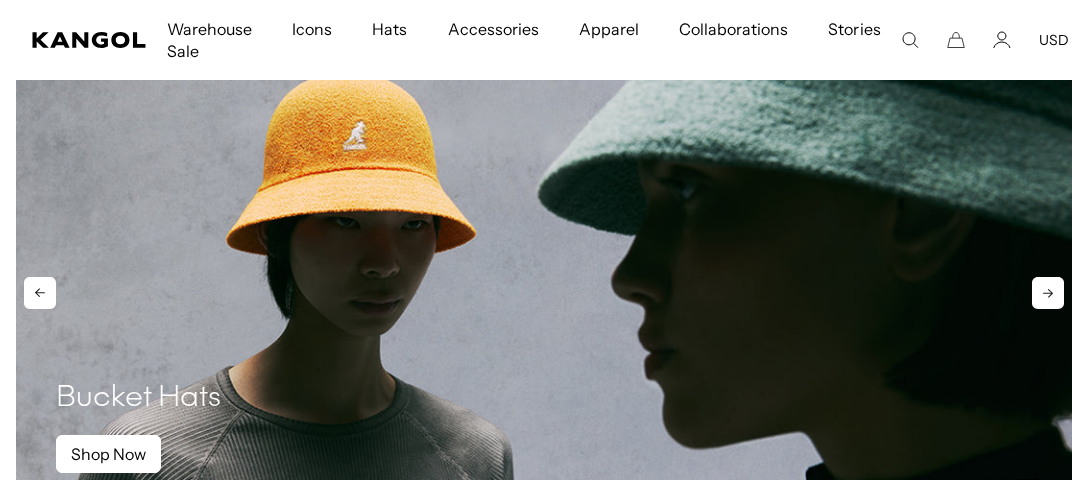scroll, scrollTop: 1264, scrollLeft: 0, axis: vertical 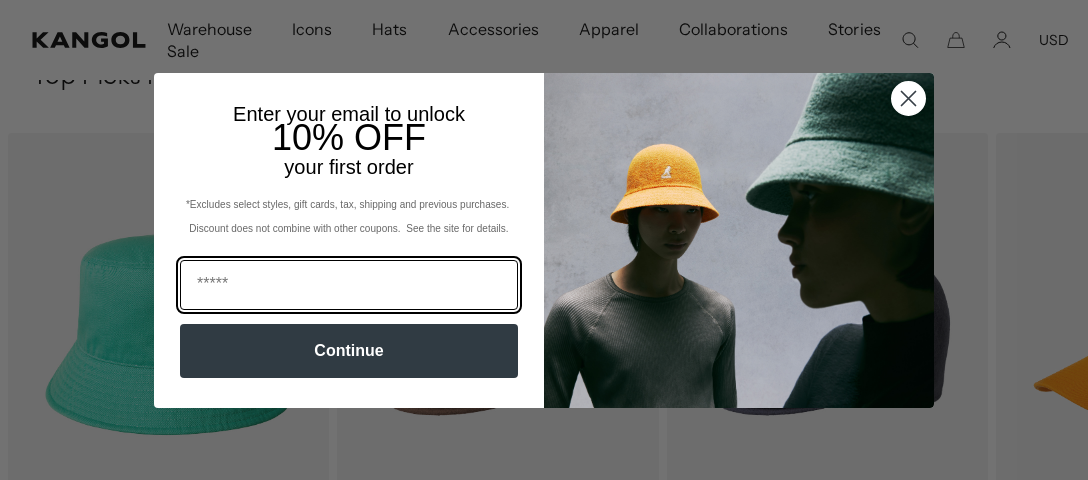 click at bounding box center [349, 285] 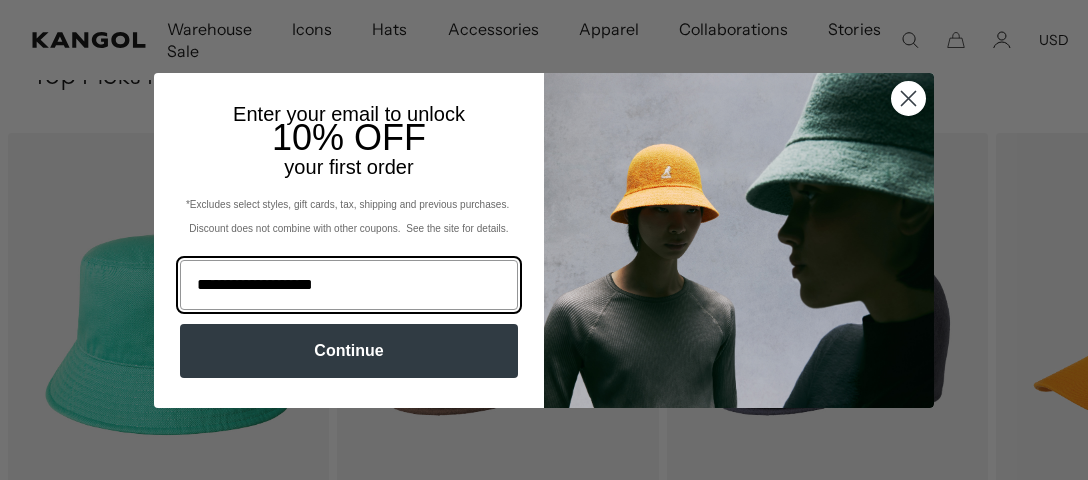 type on "**********" 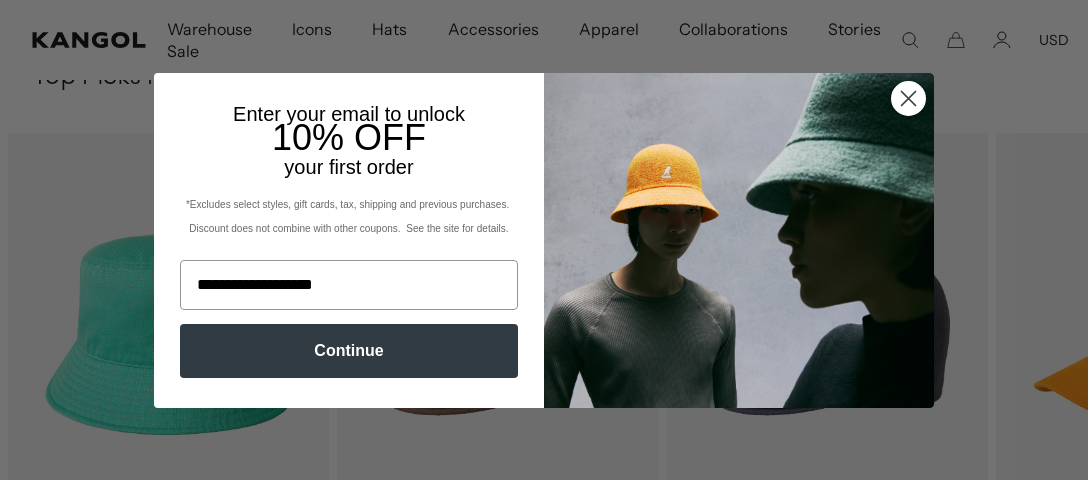 click on "Continue" at bounding box center (349, 351) 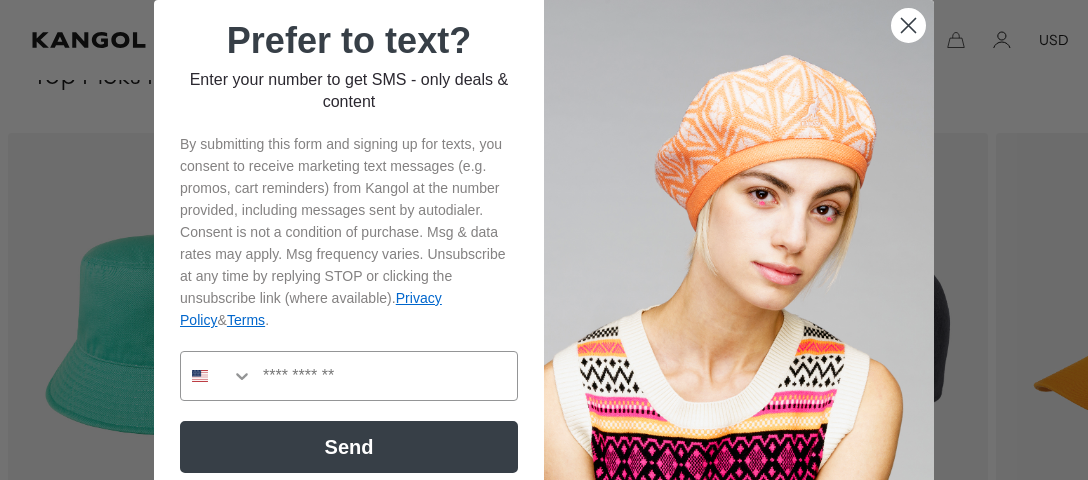 scroll, scrollTop: 0, scrollLeft: 0, axis: both 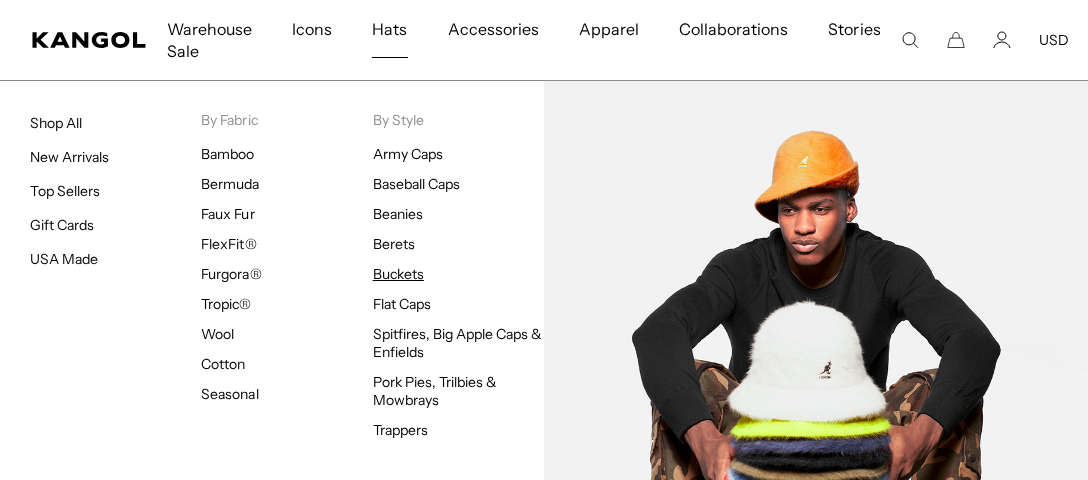 click on "Buckets" at bounding box center (398, 274) 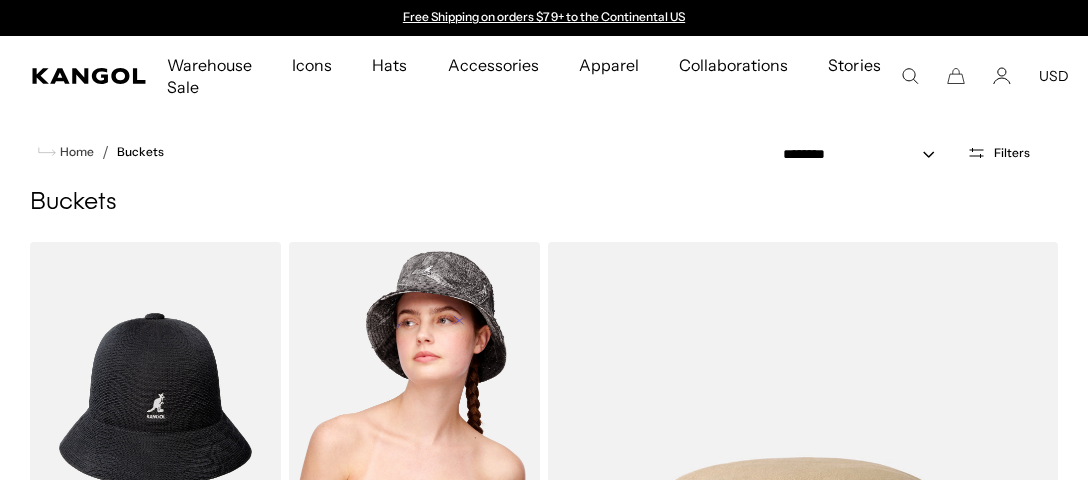 scroll, scrollTop: 138, scrollLeft: 0, axis: vertical 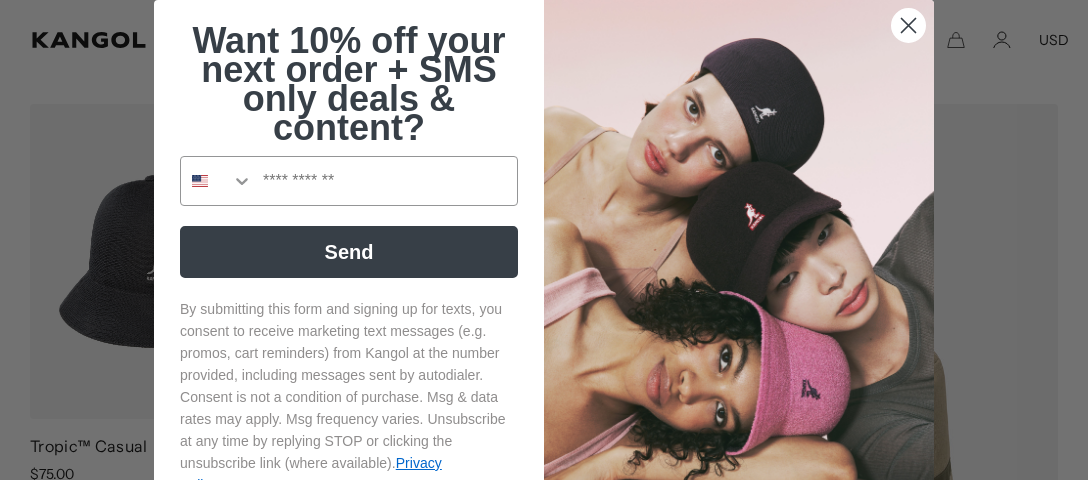 click 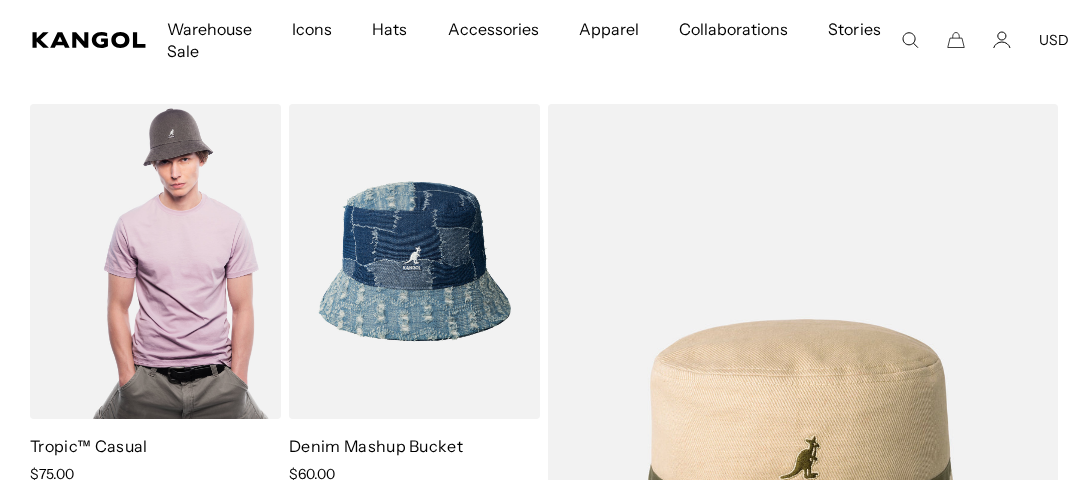 click at bounding box center [155, 261] 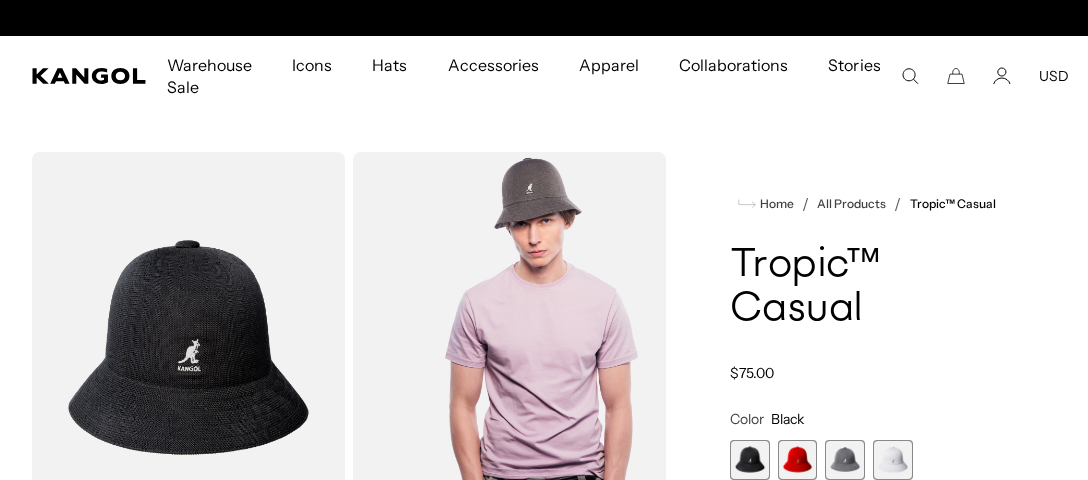 scroll, scrollTop: 0, scrollLeft: 0, axis: both 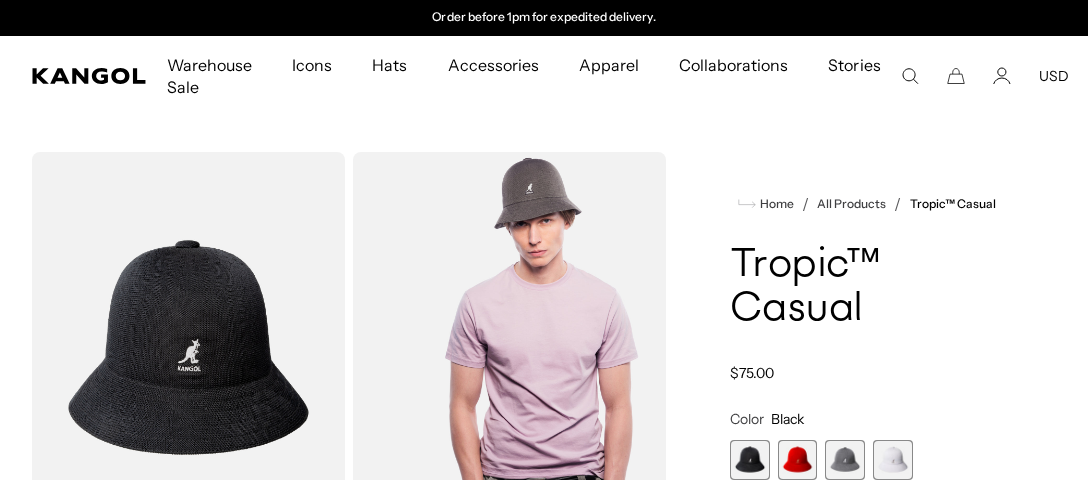 click at bounding box center (893, 460) 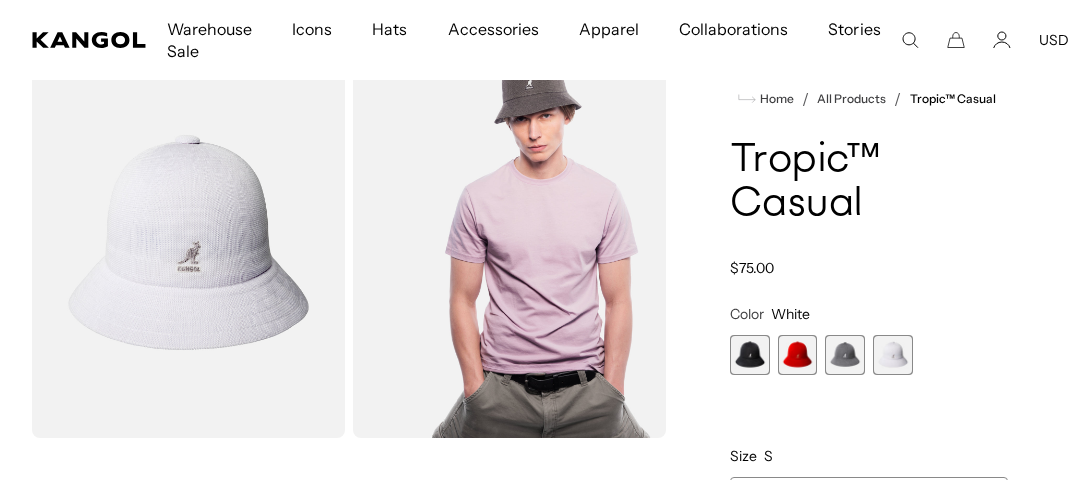 scroll, scrollTop: 0, scrollLeft: 0, axis: both 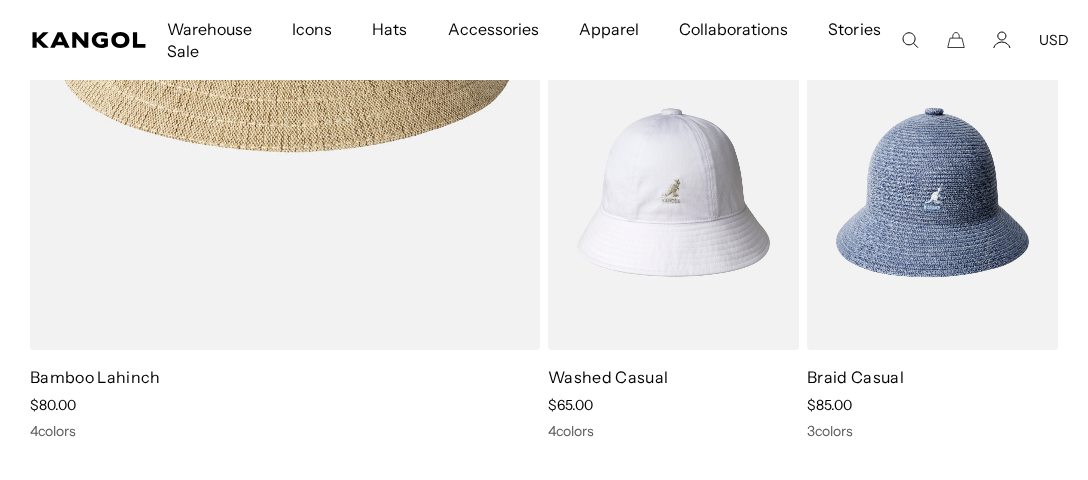 click at bounding box center [673, 192] 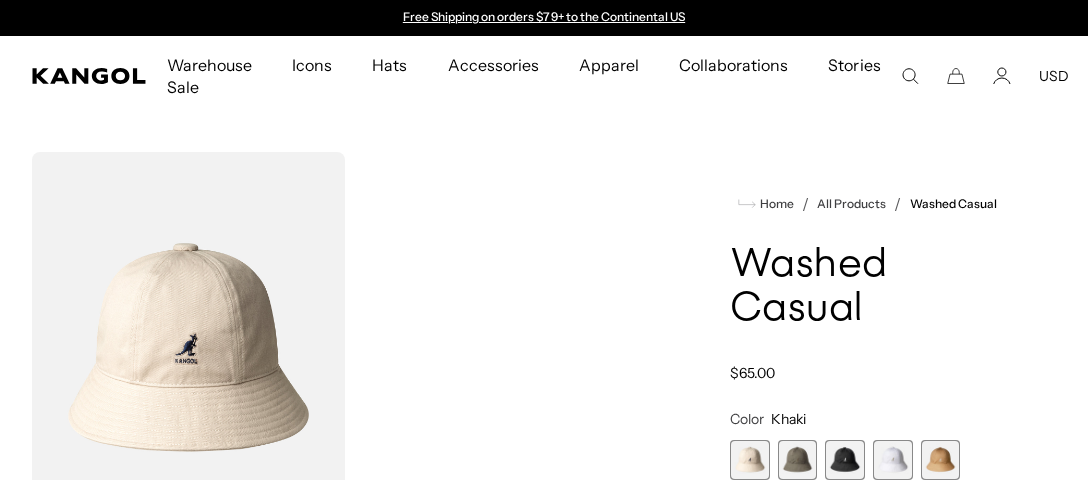 scroll, scrollTop: 105, scrollLeft: 0, axis: vertical 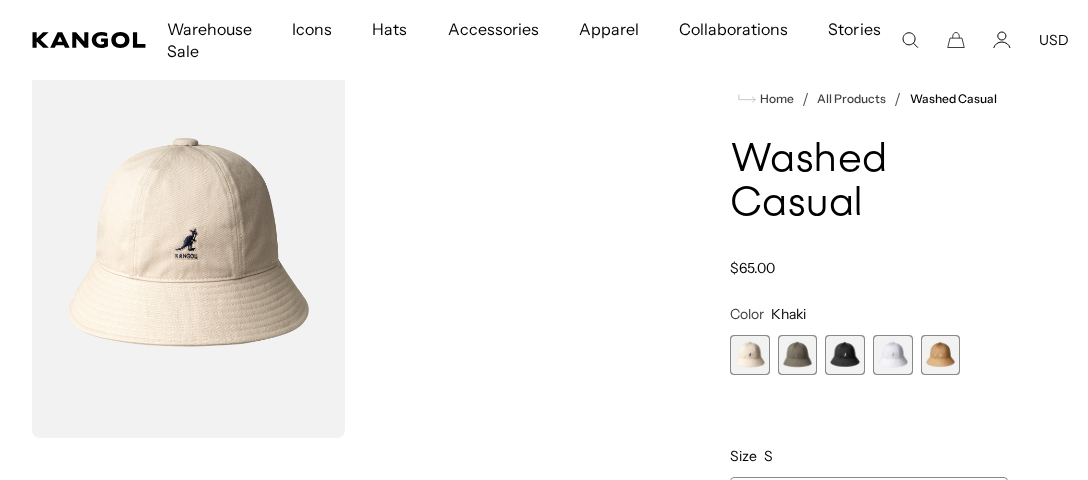 click at bounding box center (893, 355) 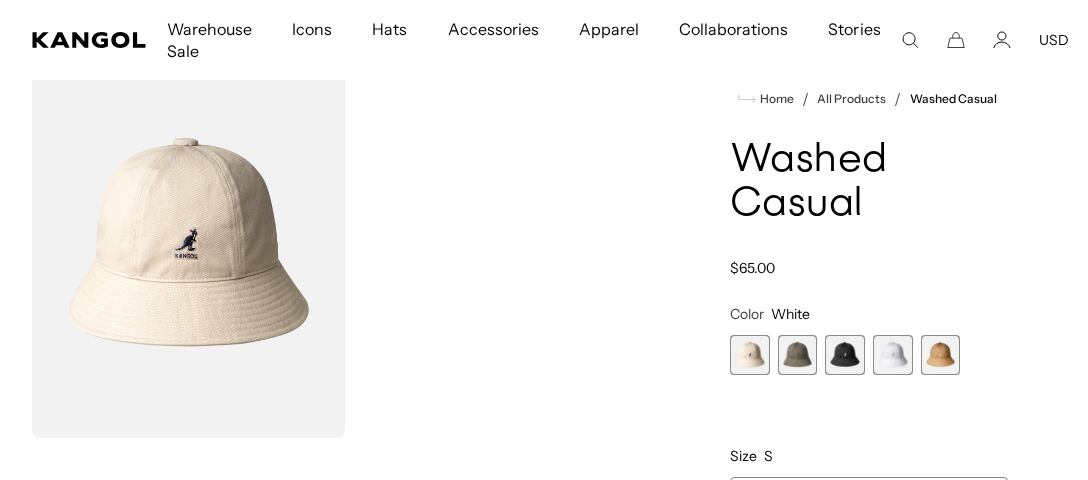 scroll, scrollTop: 105, scrollLeft: 0, axis: vertical 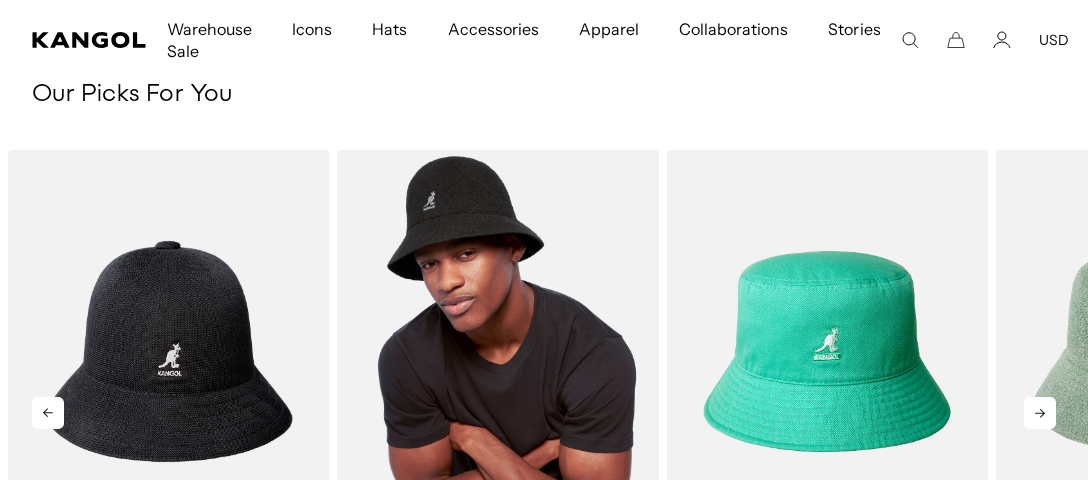 click at bounding box center (497, 351) 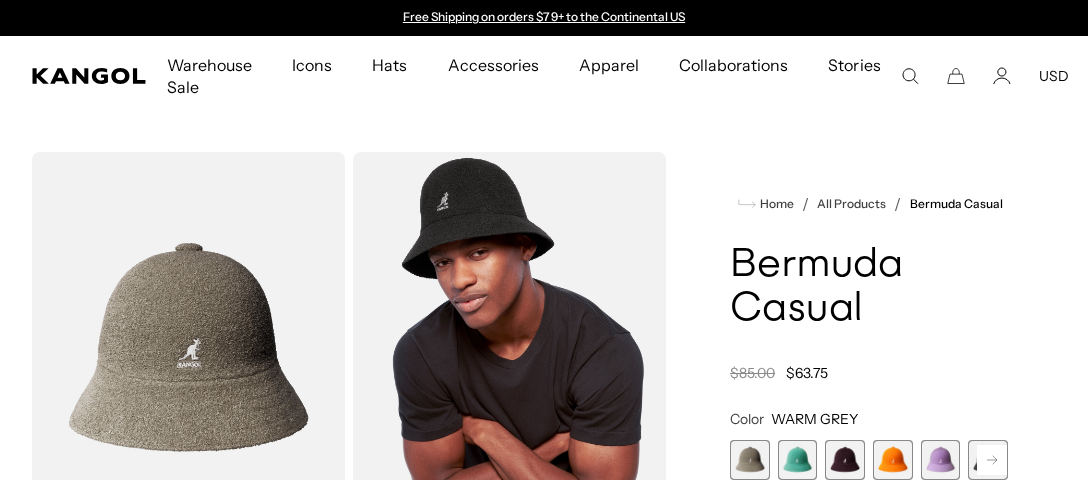 scroll, scrollTop: 105, scrollLeft: 0, axis: vertical 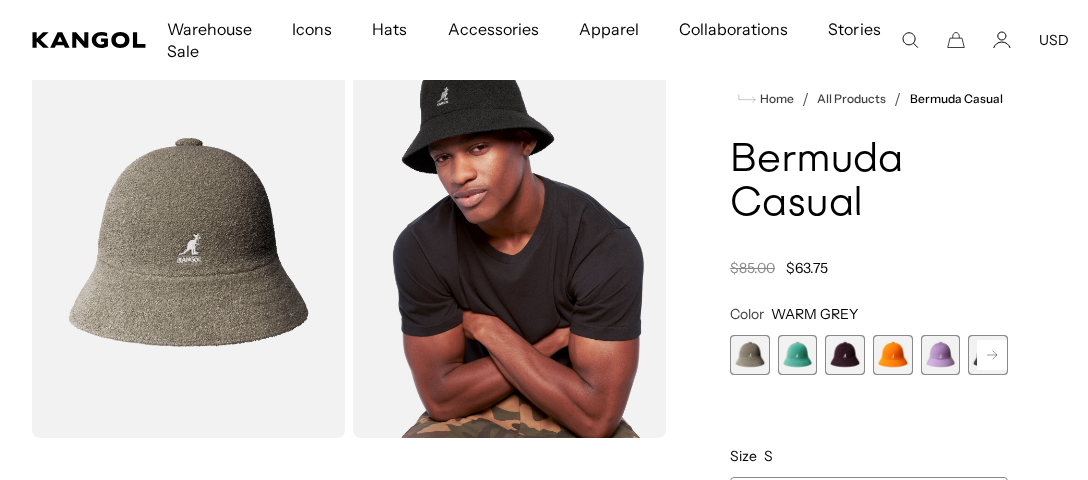 click 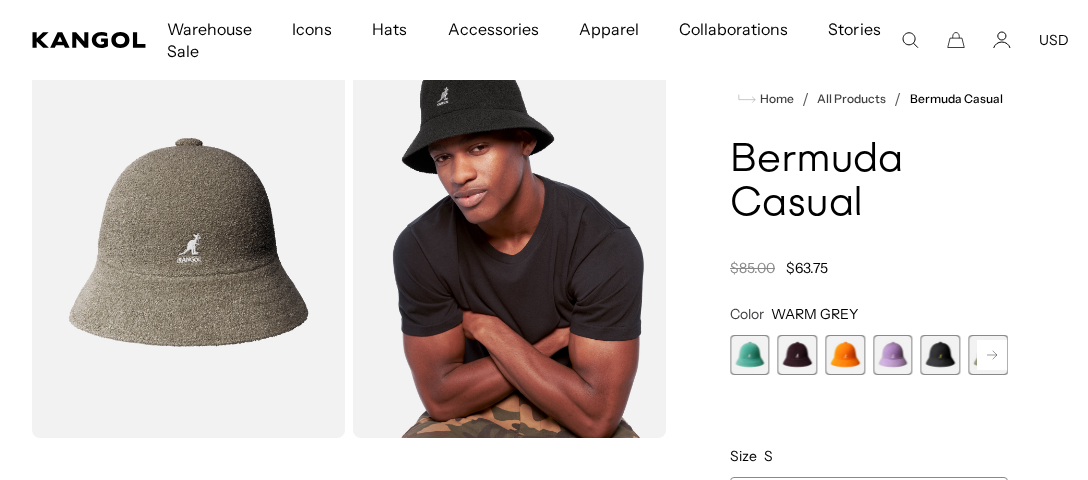scroll, scrollTop: 0, scrollLeft: 0, axis: both 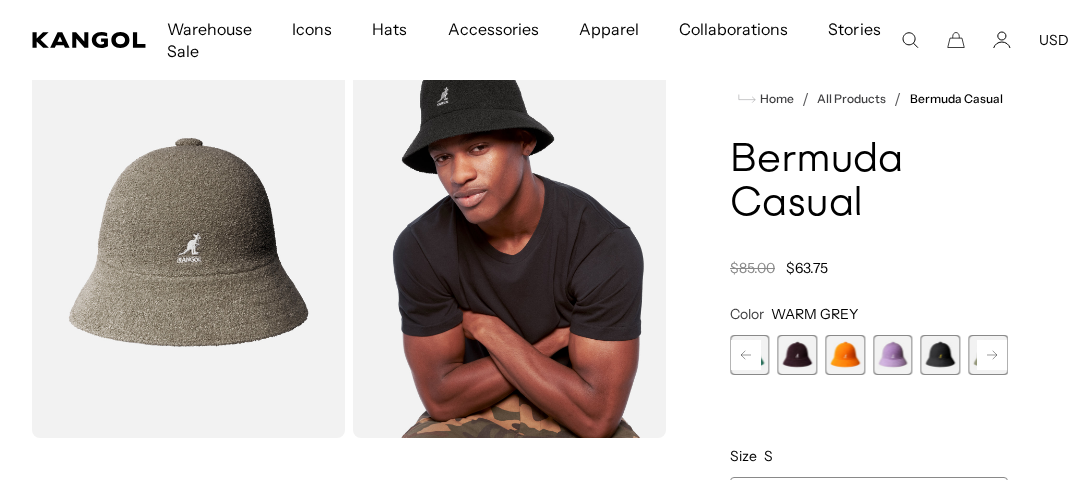 click 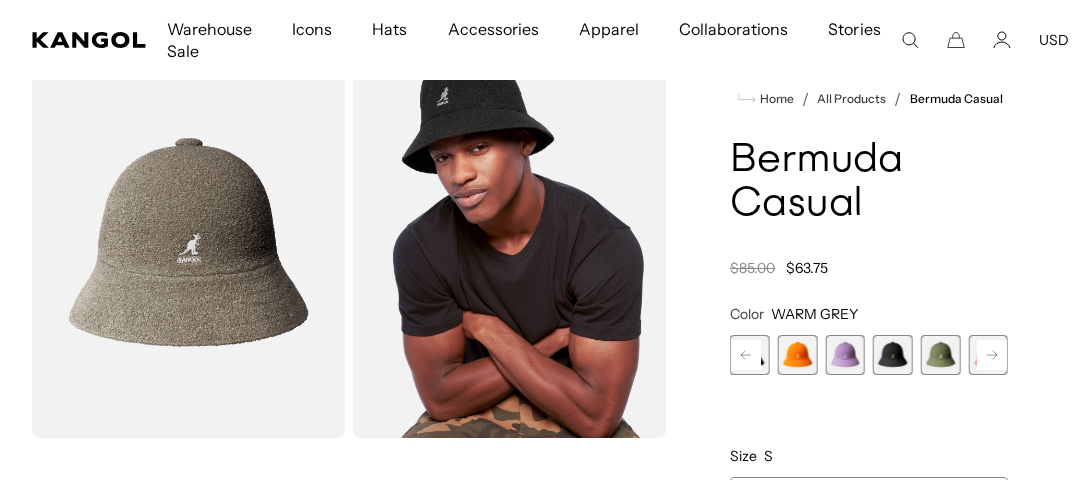 click 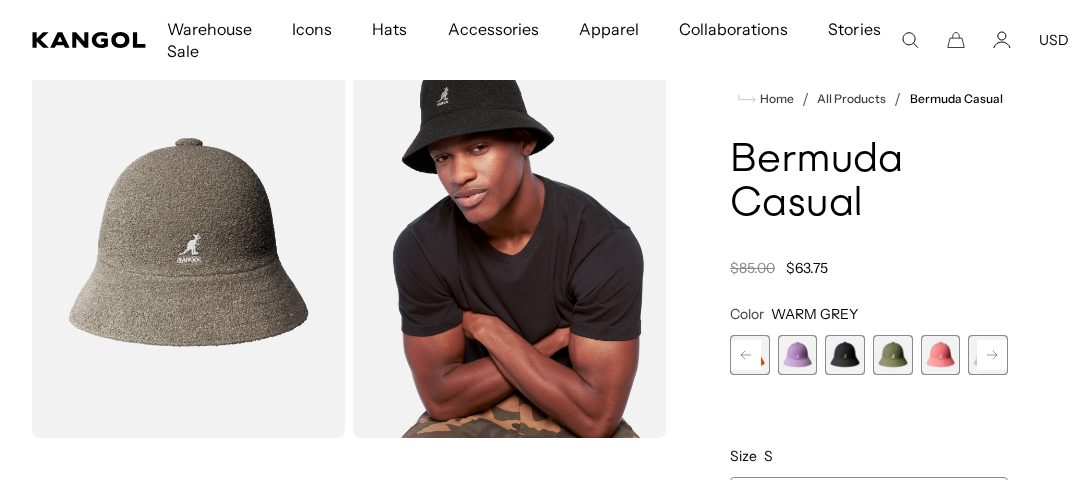 click 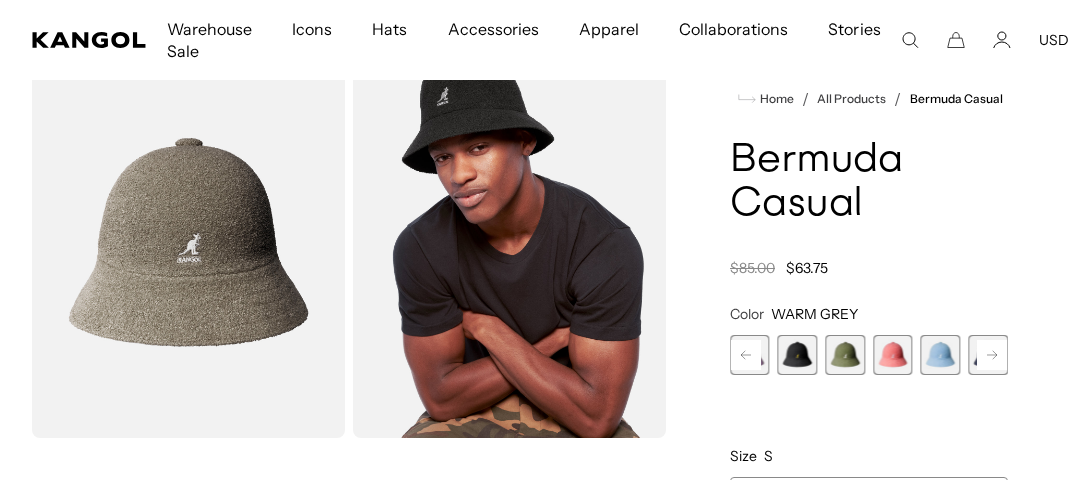 scroll, scrollTop: 0, scrollLeft: 0, axis: both 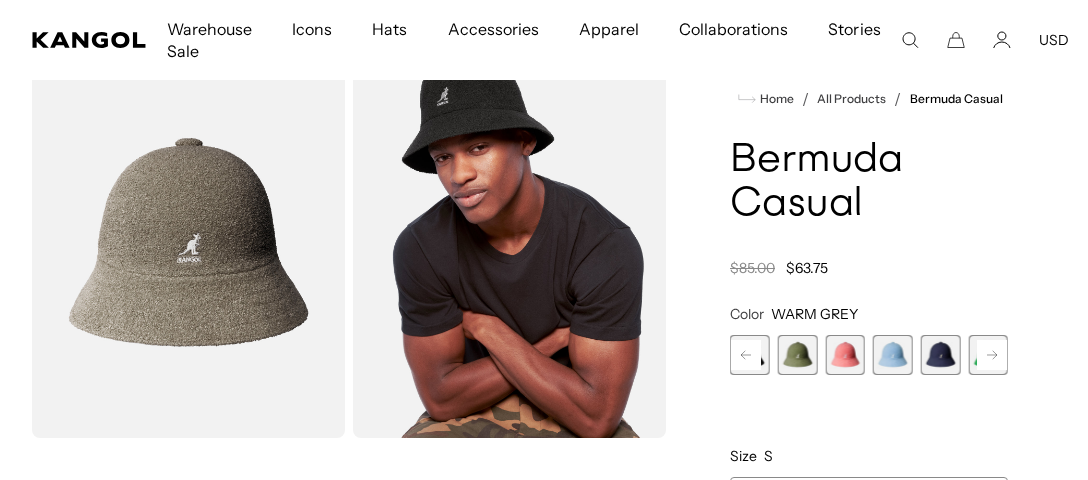 click 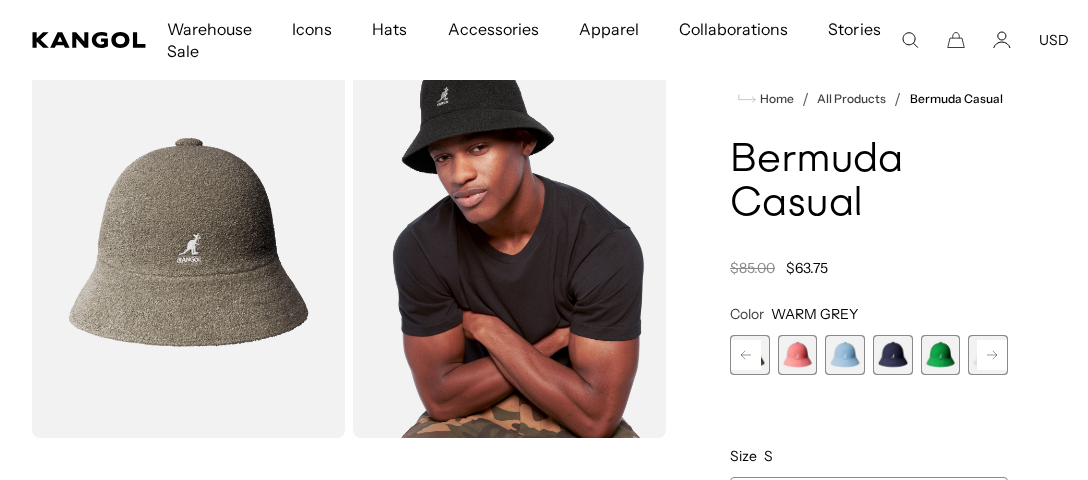 click 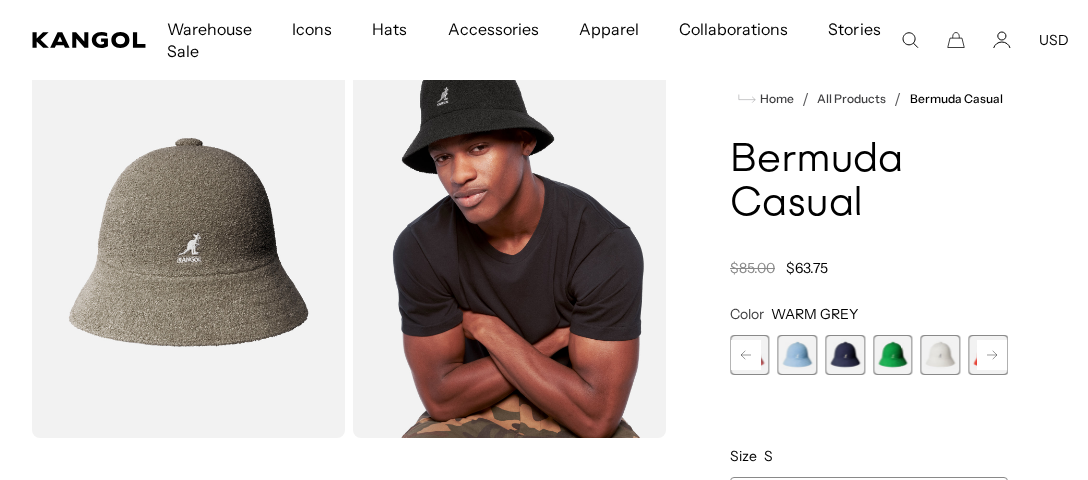 click 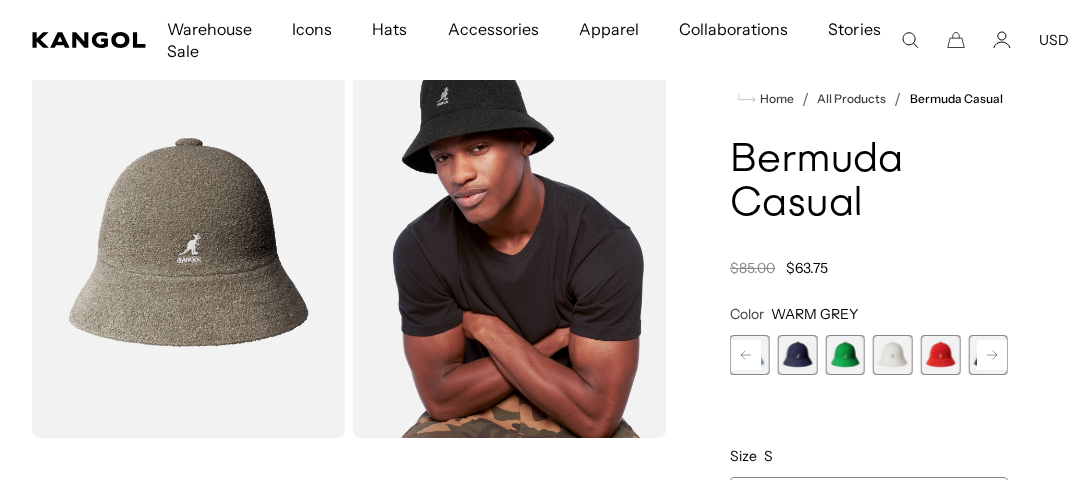 click at bounding box center [893, 355] 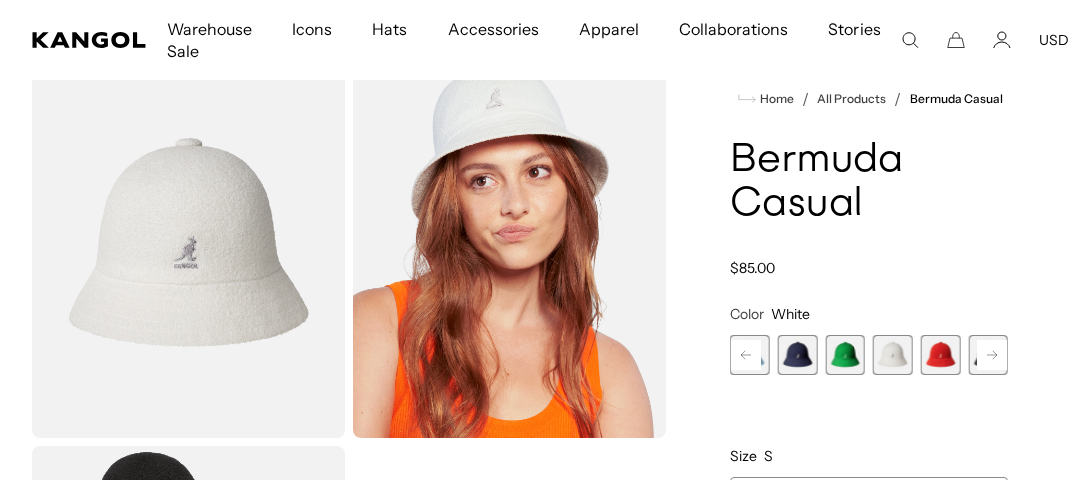 scroll, scrollTop: 0, scrollLeft: 0, axis: both 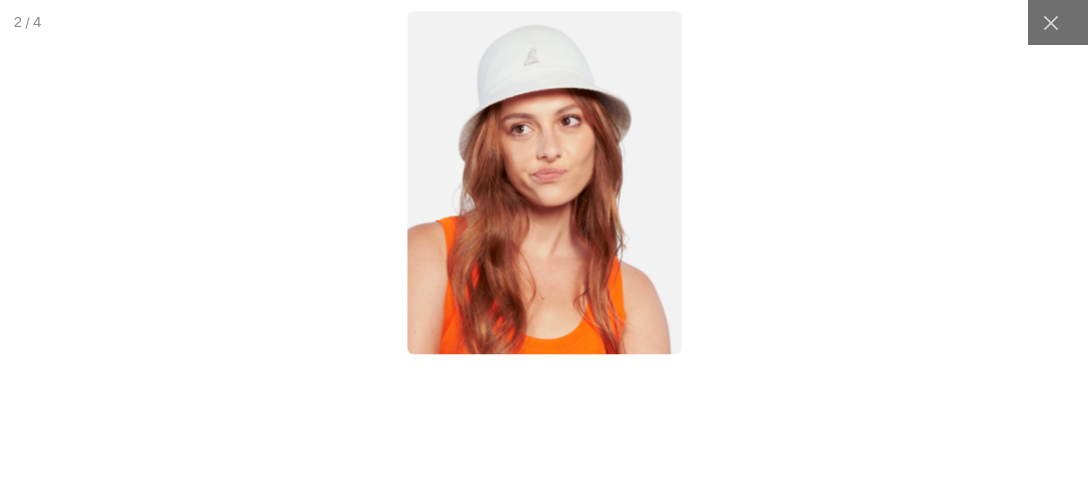 click at bounding box center (544, 240) 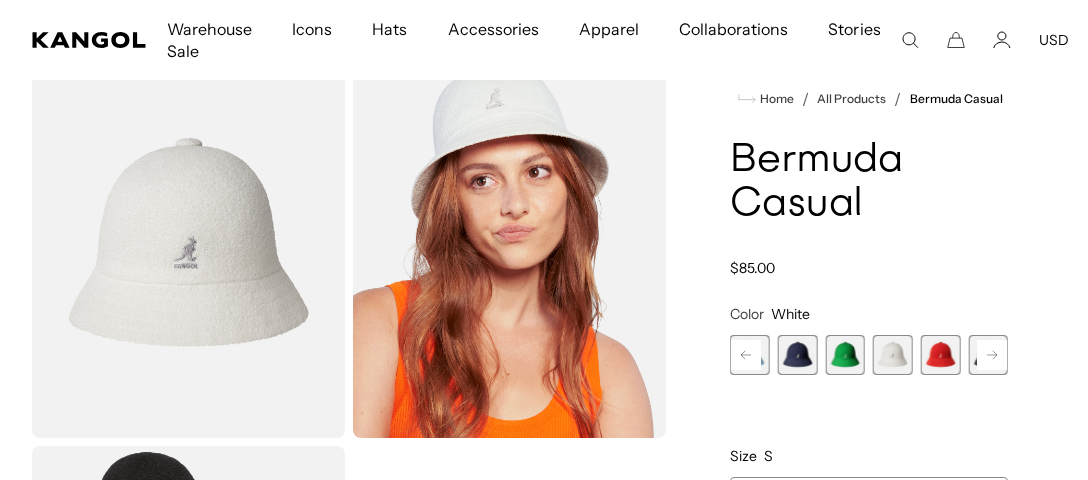 click at bounding box center [509, 242] 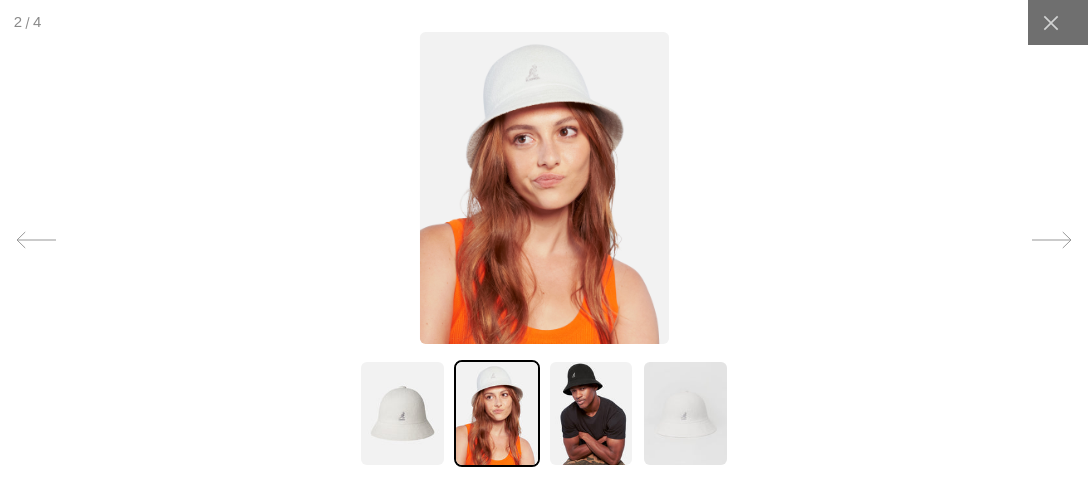 click at bounding box center [591, 413] 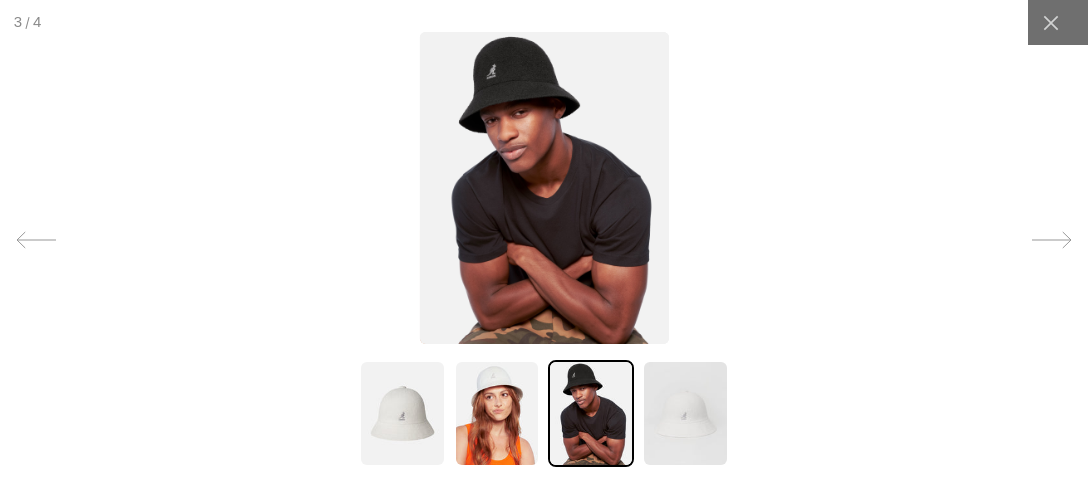 scroll, scrollTop: 0, scrollLeft: 0, axis: both 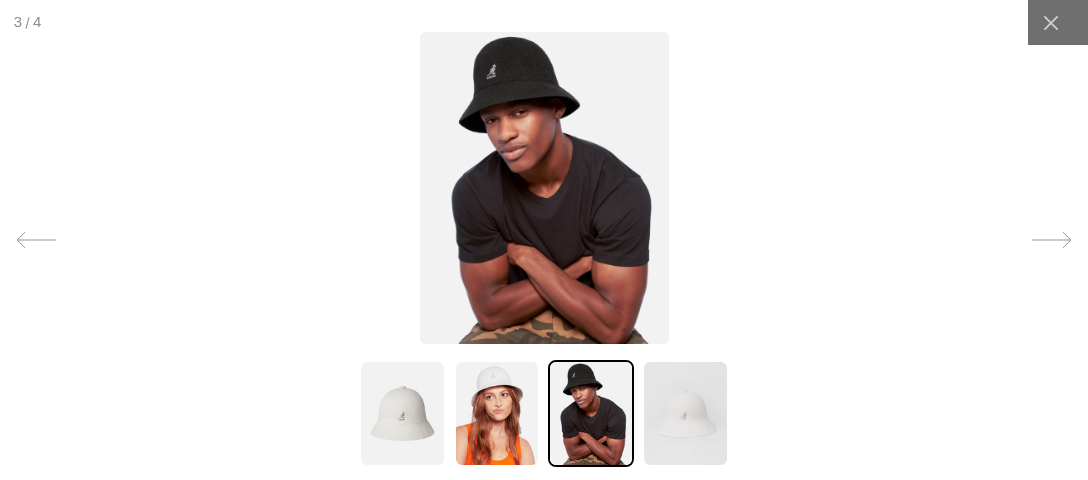 click at bounding box center (544, 188) 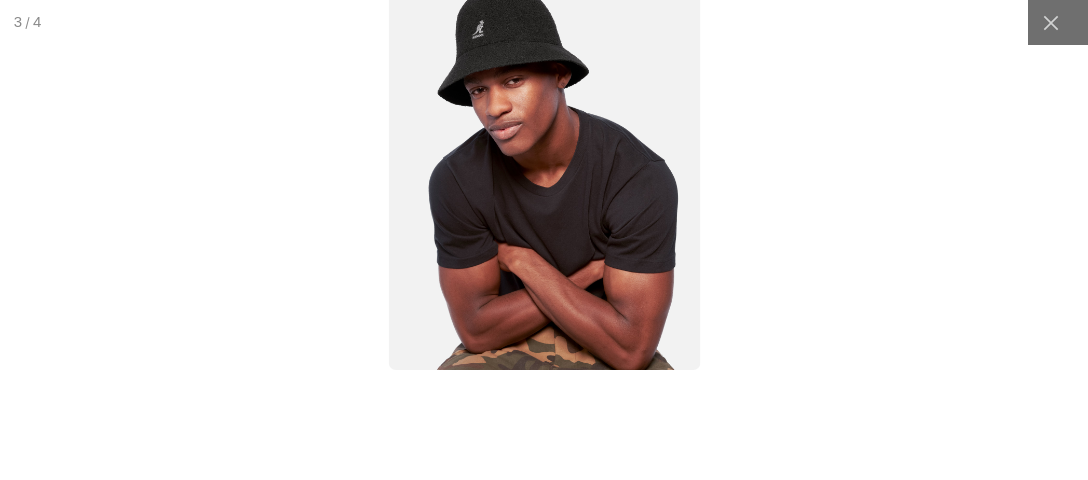 click at bounding box center [543, 175] 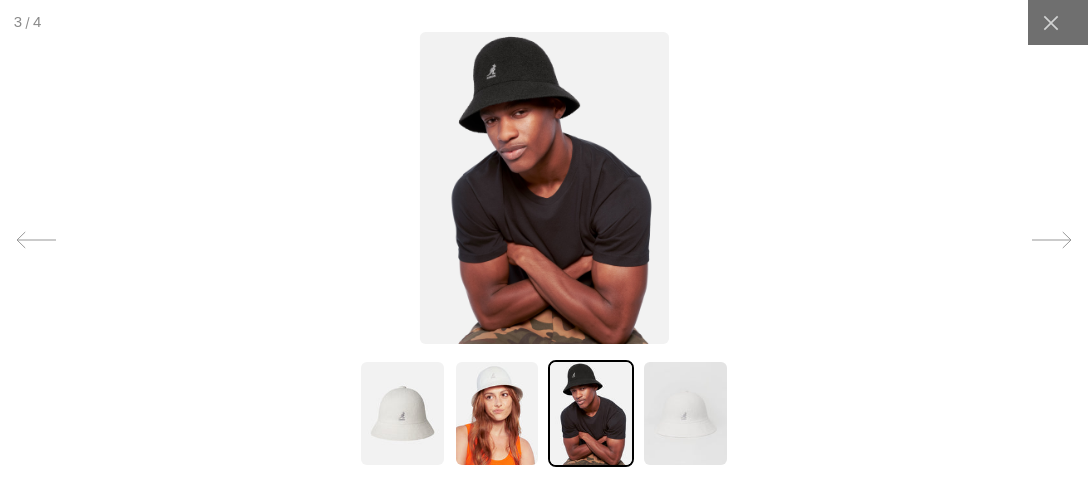 click at bounding box center [544, 188] 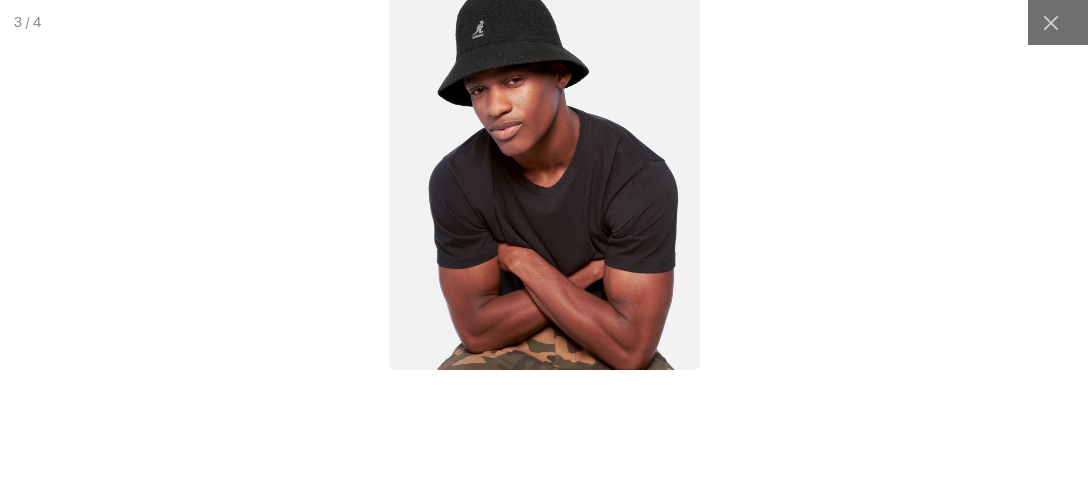 click at bounding box center (543, 175) 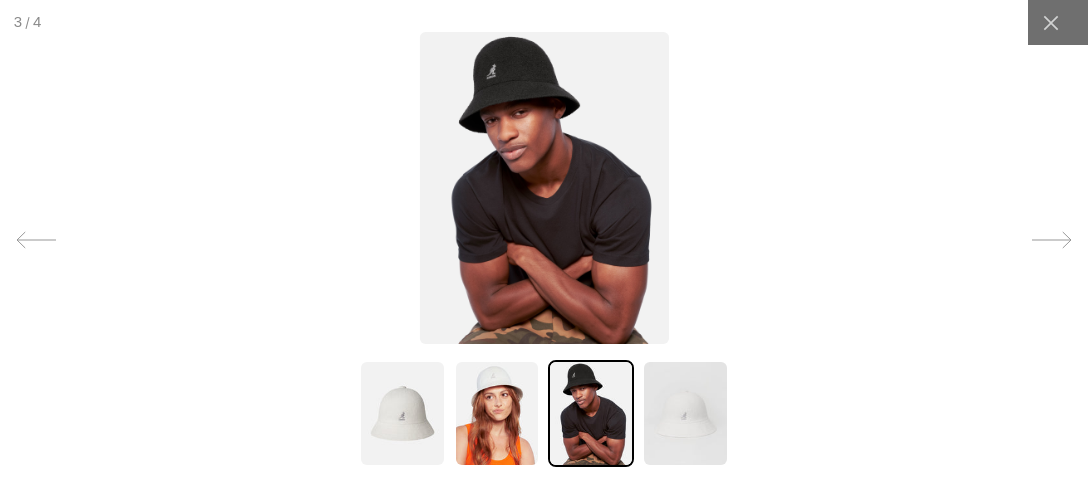 click at bounding box center (544, 188) 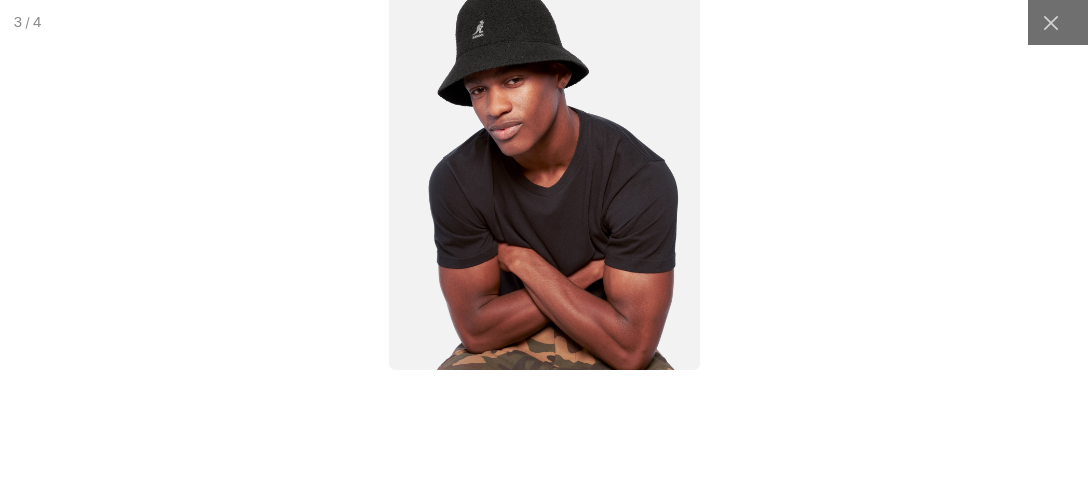 scroll, scrollTop: 0, scrollLeft: 412, axis: horizontal 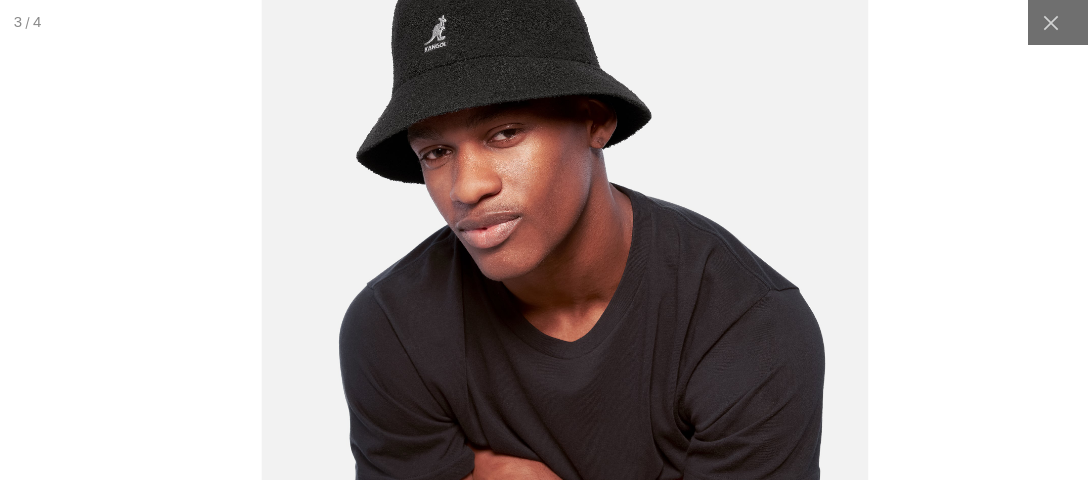 drag, startPoint x: 906, startPoint y: 242, endPoint x: 914, endPoint y: 491, distance: 249.12848 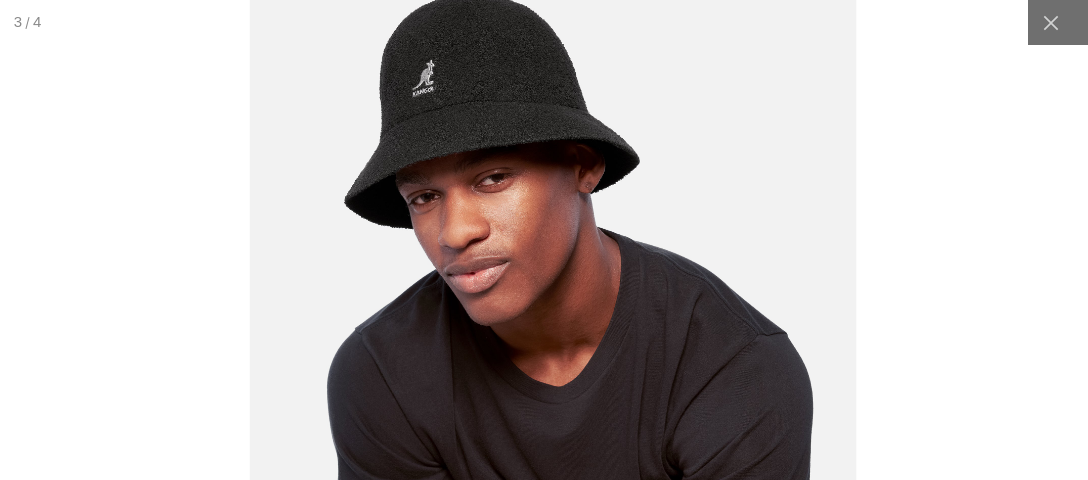 scroll, scrollTop: 0, scrollLeft: 412, axis: horizontal 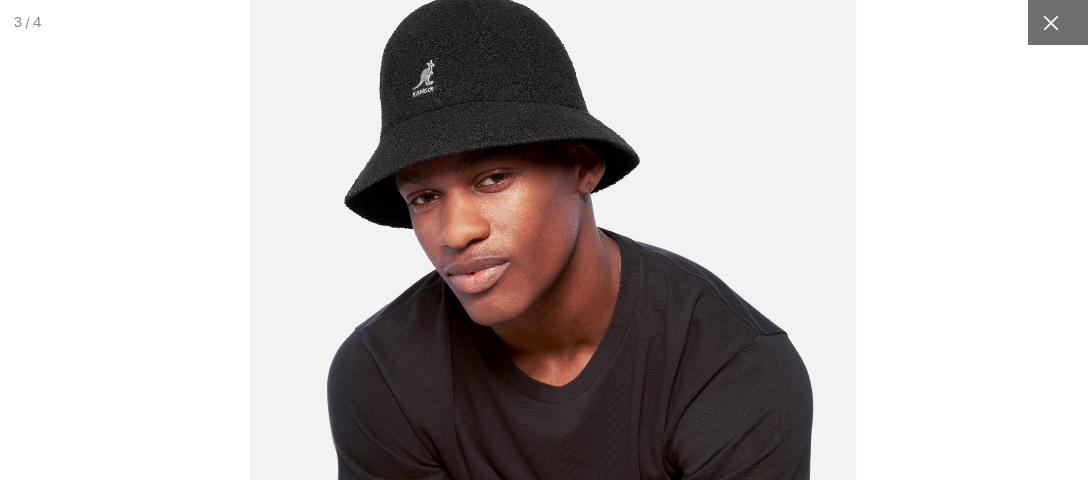 click at bounding box center [1050, 22] 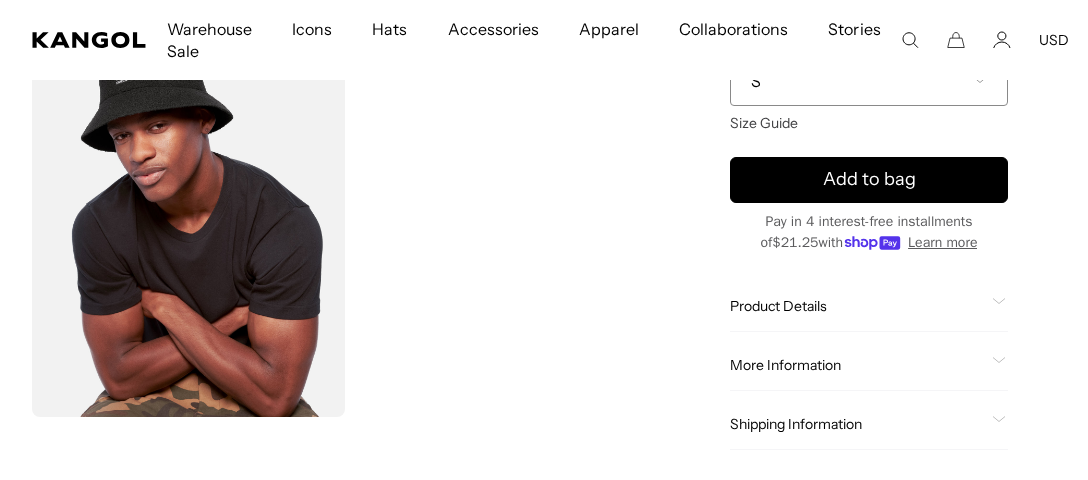 scroll, scrollTop: 527, scrollLeft: 0, axis: vertical 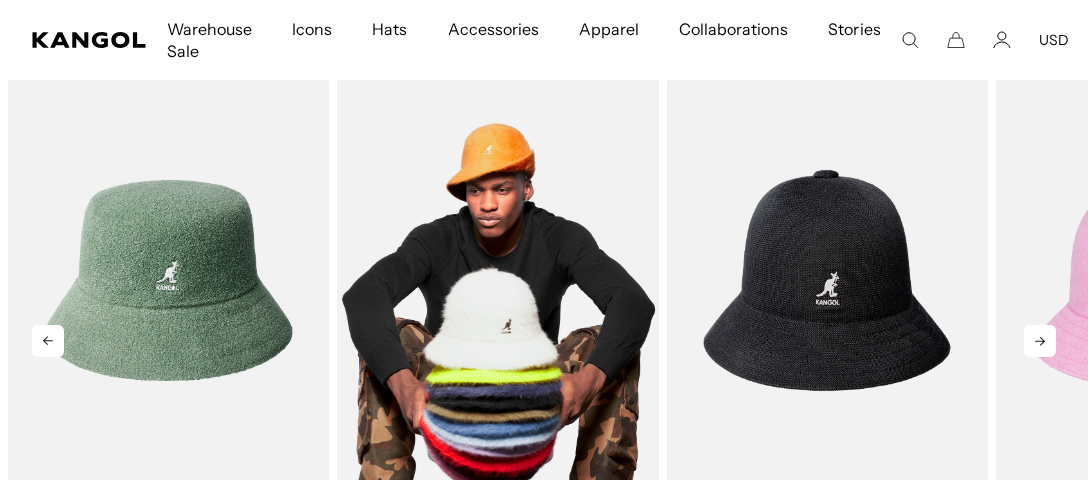 click at bounding box center (497, 280) 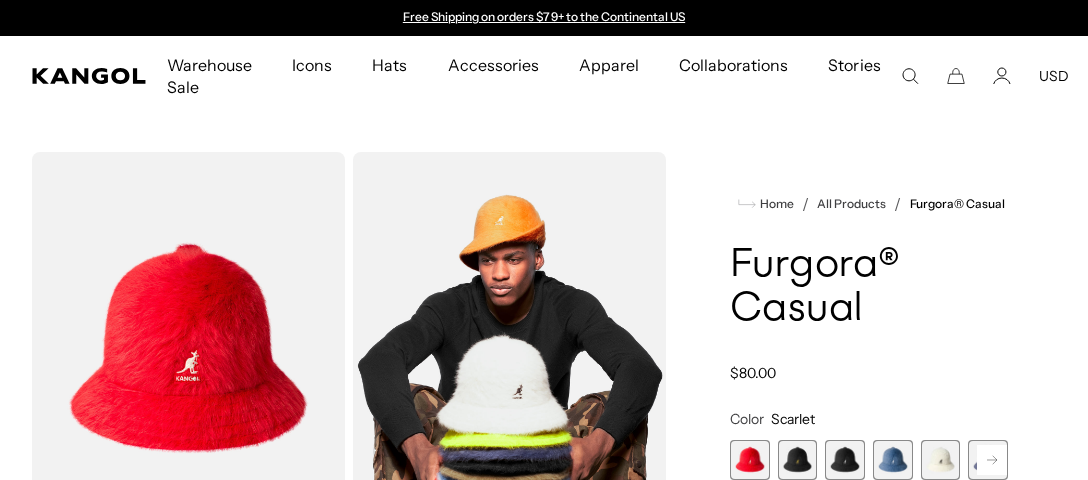 scroll, scrollTop: 0, scrollLeft: 0, axis: both 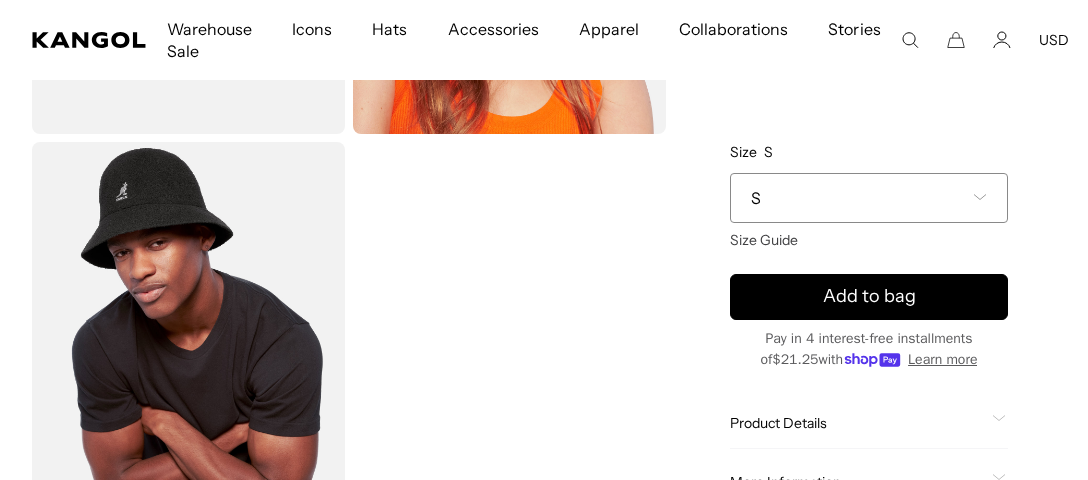 click 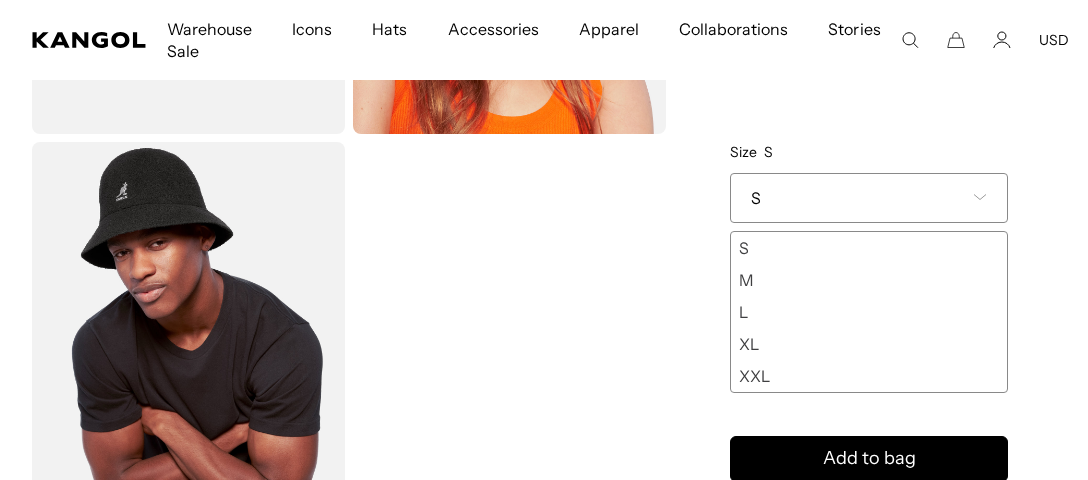 scroll, scrollTop: 0, scrollLeft: 0, axis: both 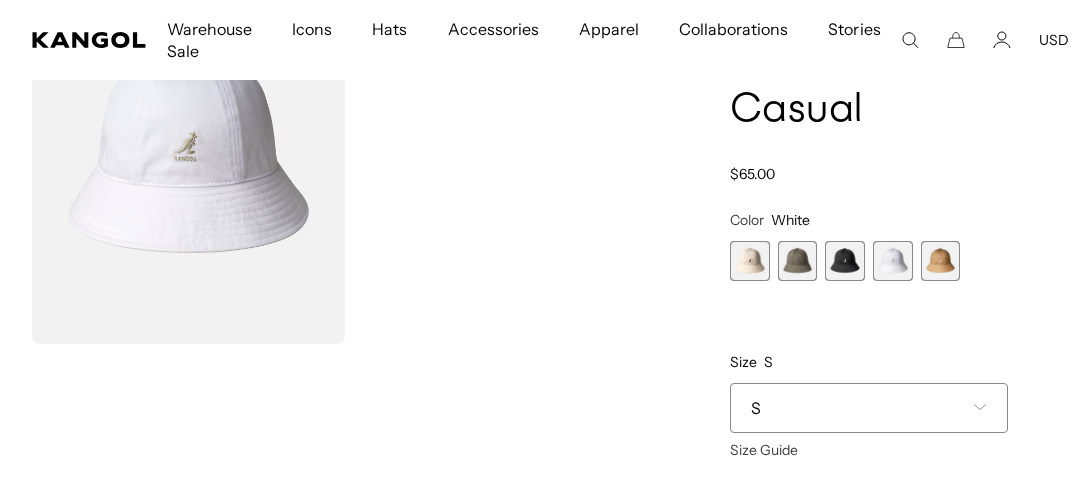click on "S" at bounding box center (869, 408) 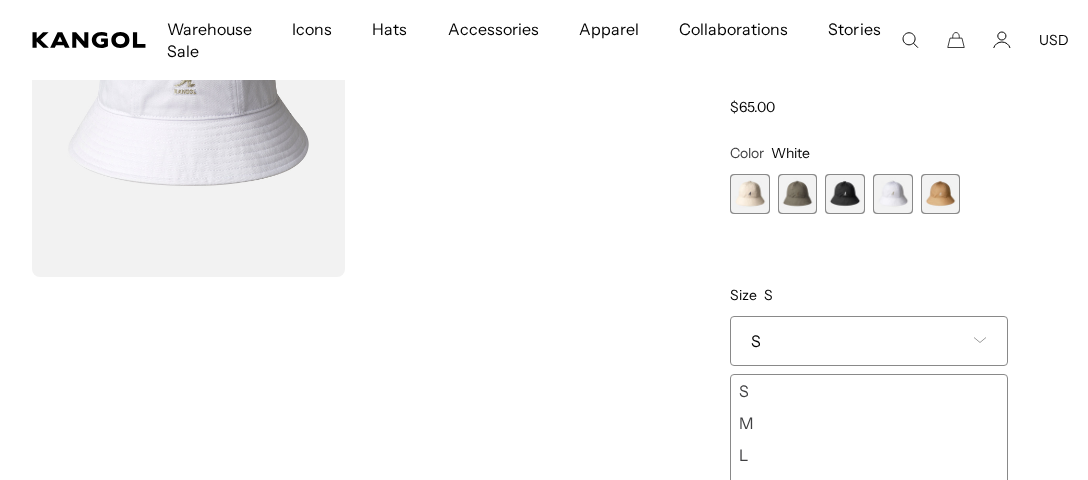 scroll, scrollTop: 304, scrollLeft: 0, axis: vertical 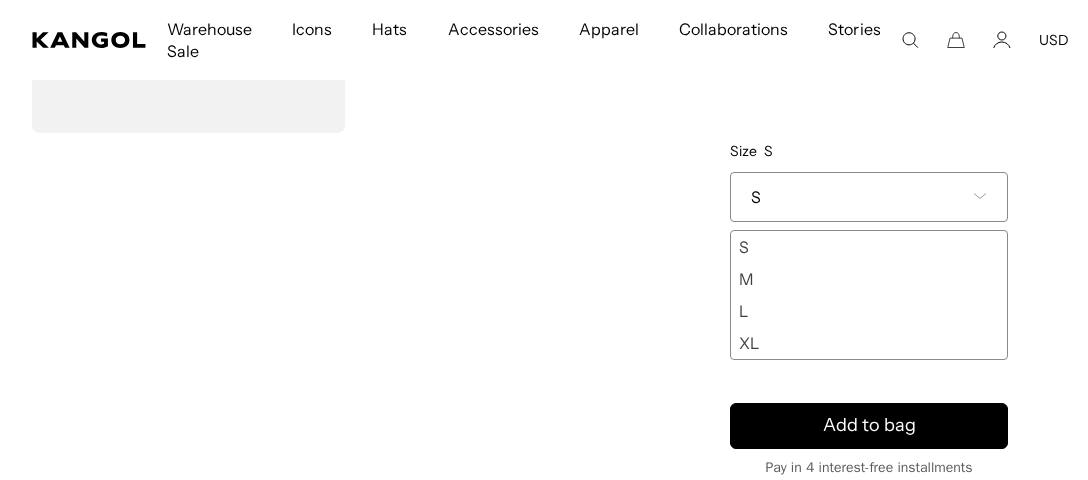 click on "XL" at bounding box center (869, 343) 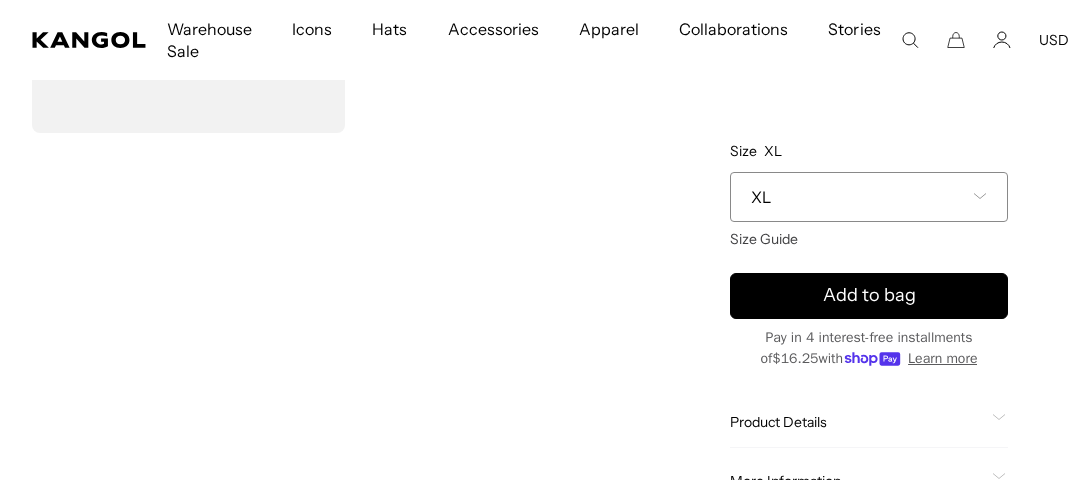 scroll, scrollTop: 471, scrollLeft: 0, axis: vertical 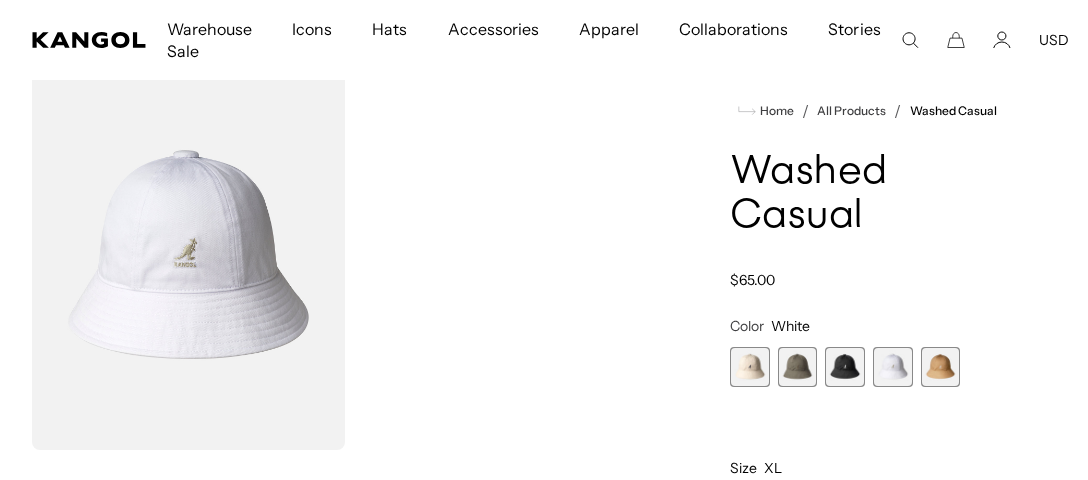 click at bounding box center [845, 367] 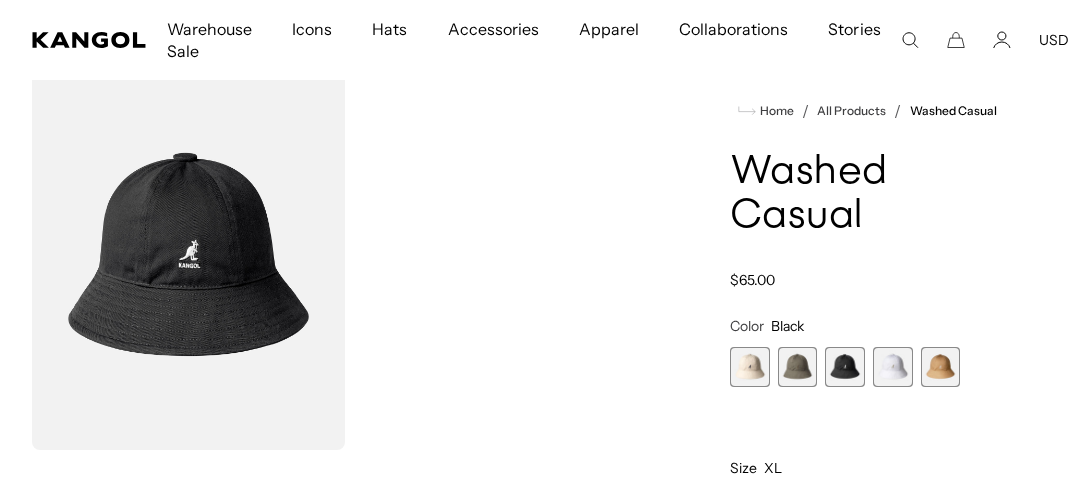scroll, scrollTop: 0, scrollLeft: 0, axis: both 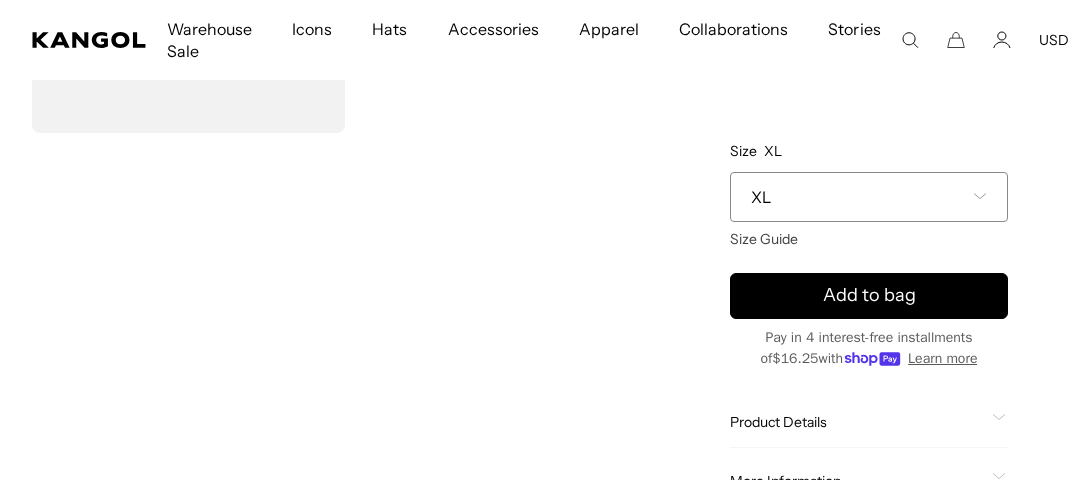 click on "XL" at bounding box center [869, 197] 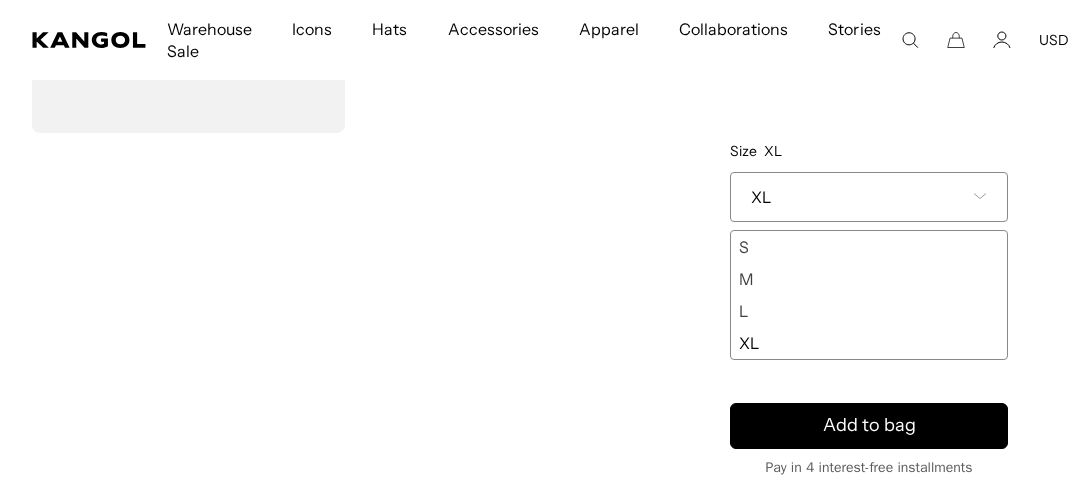 click on "Loading..." at bounding box center (349, 239) 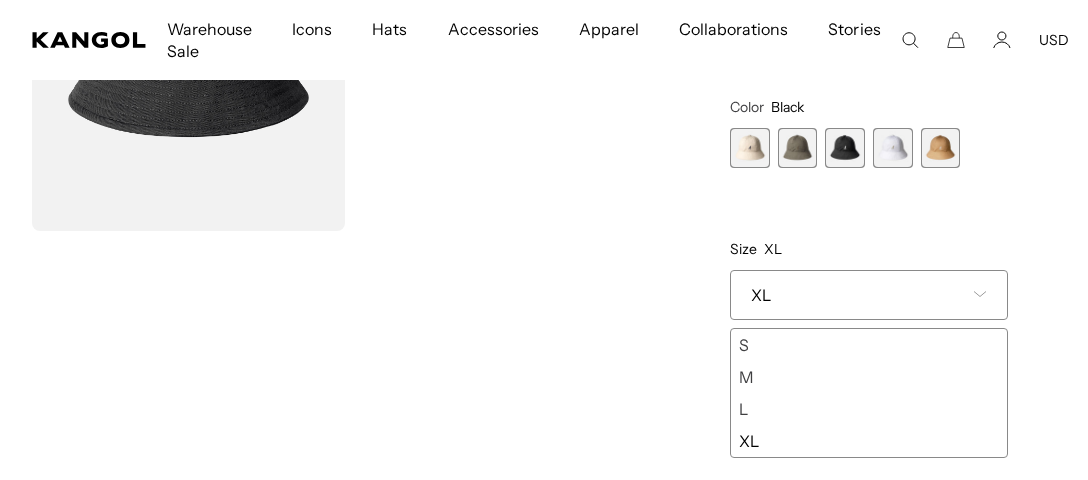 scroll, scrollTop: 199, scrollLeft: 0, axis: vertical 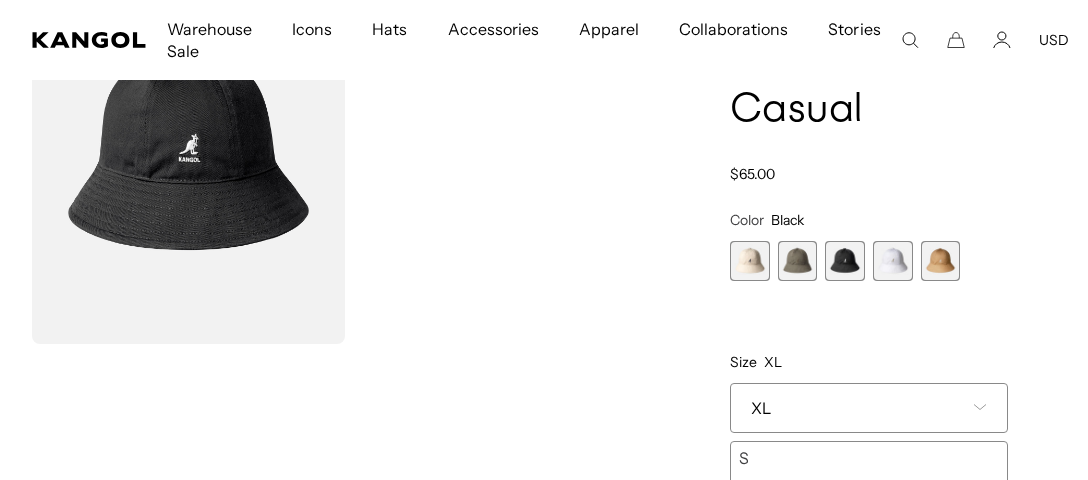 click at bounding box center [893, 261] 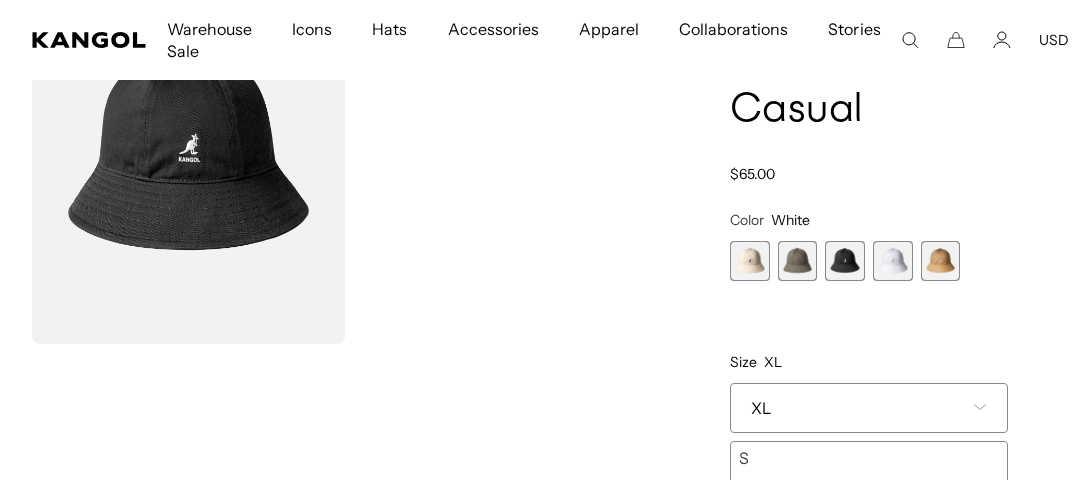 scroll, scrollTop: 0, scrollLeft: 0, axis: both 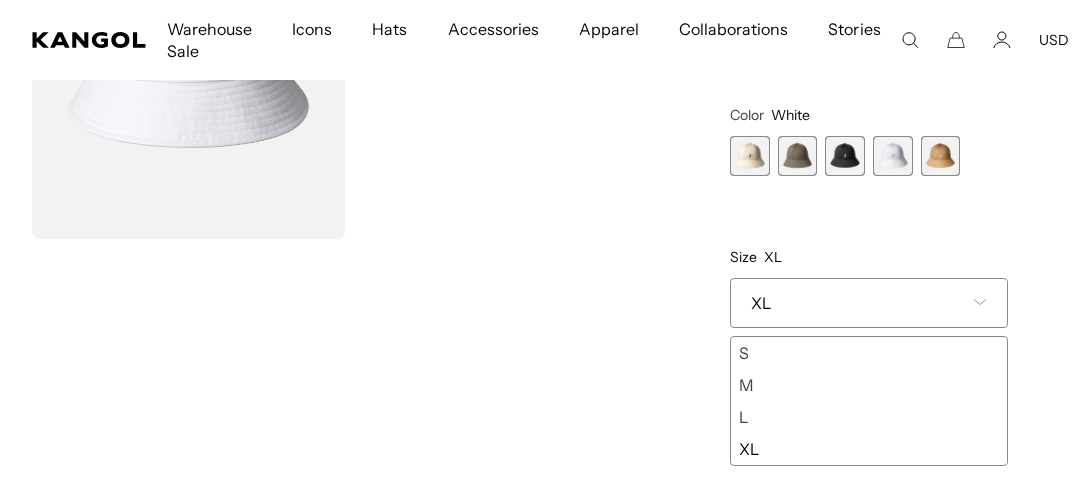 click on "XL" at bounding box center (869, 449) 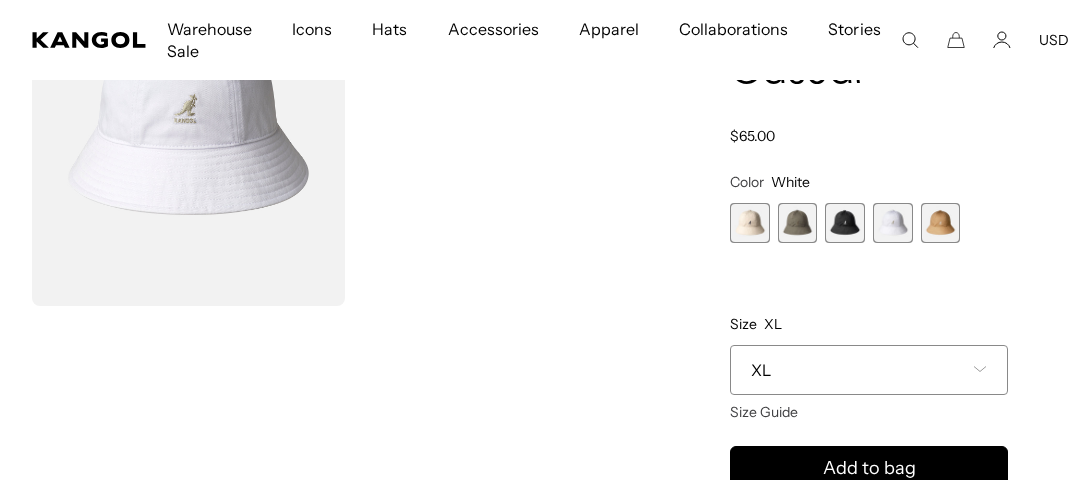 scroll, scrollTop: 199, scrollLeft: 0, axis: vertical 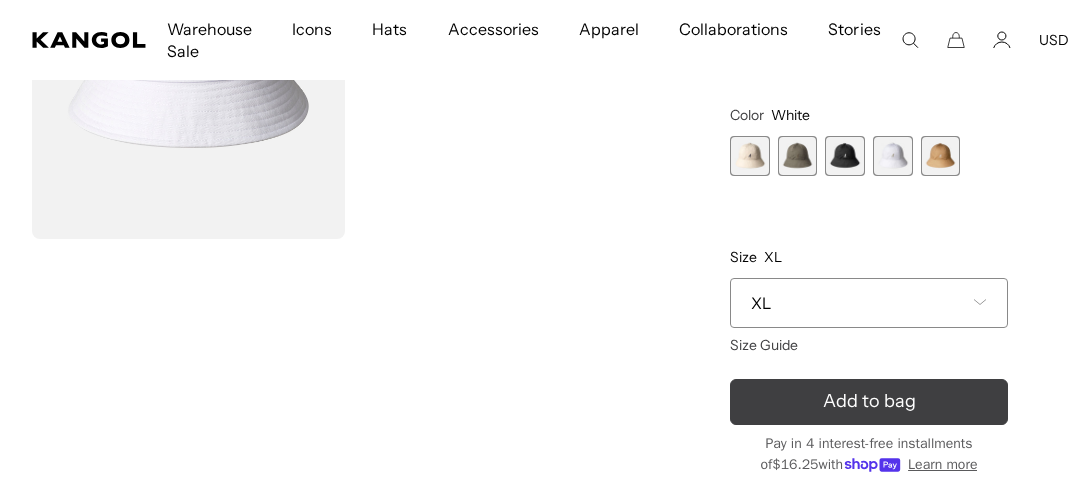 drag, startPoint x: 773, startPoint y: 395, endPoint x: 745, endPoint y: 398, distance: 28.160255 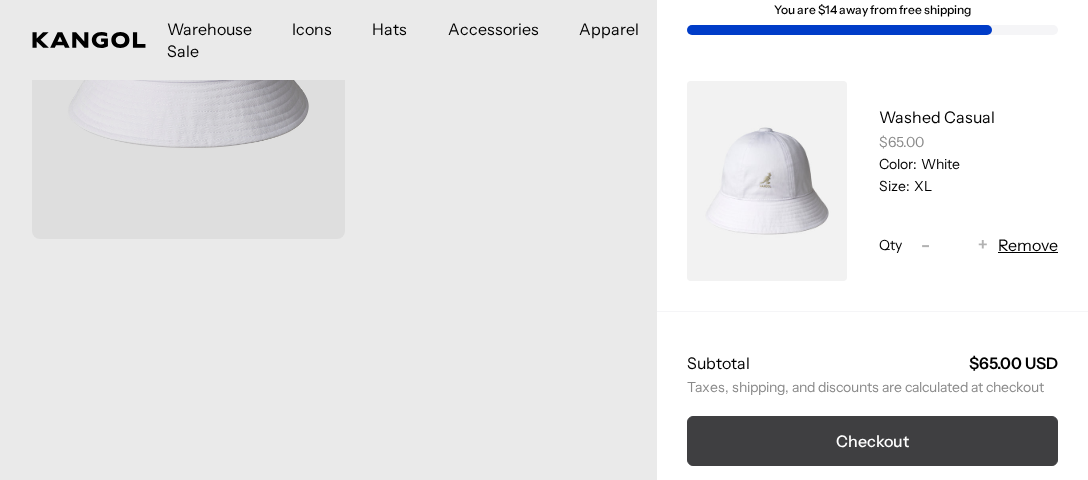 scroll, scrollTop: 138, scrollLeft: 0, axis: vertical 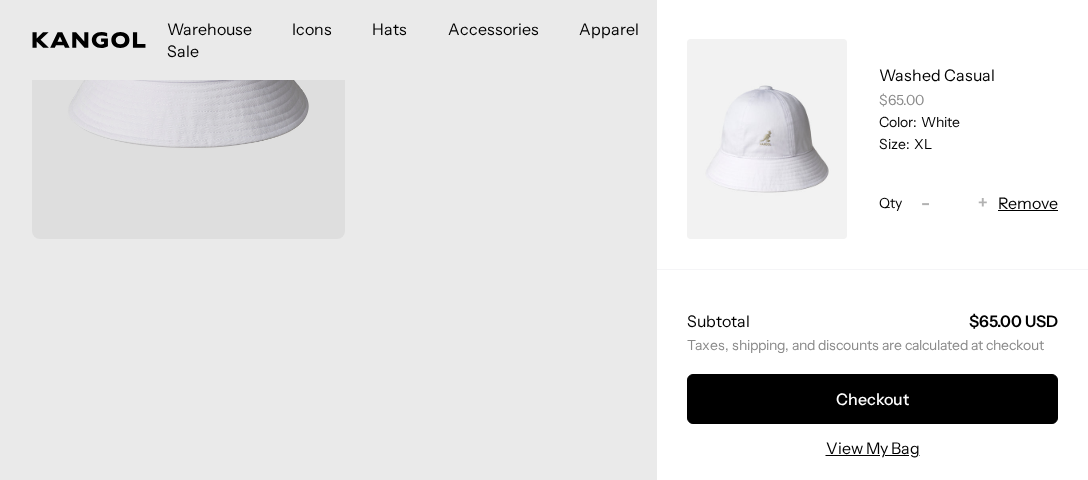 click at bounding box center (544, 240) 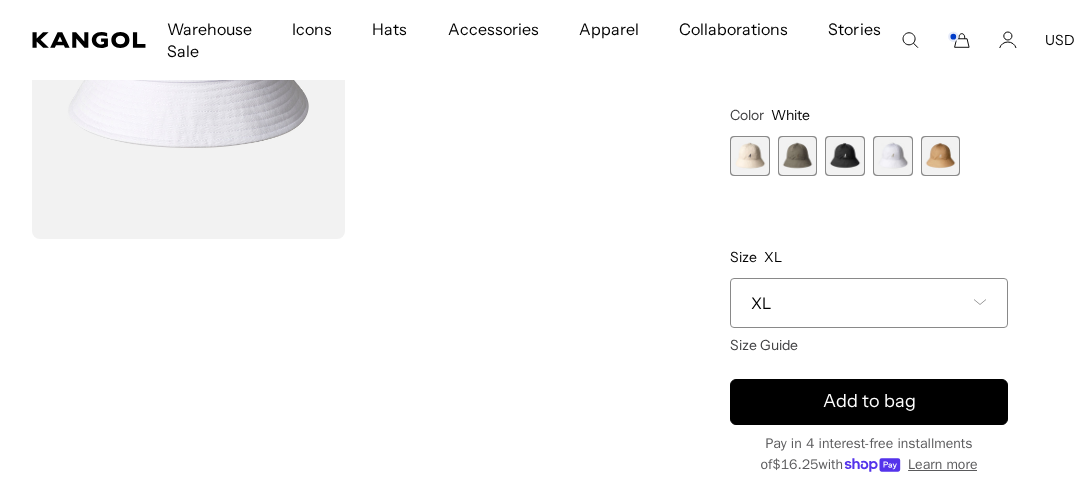 scroll, scrollTop: 0, scrollLeft: 0, axis: both 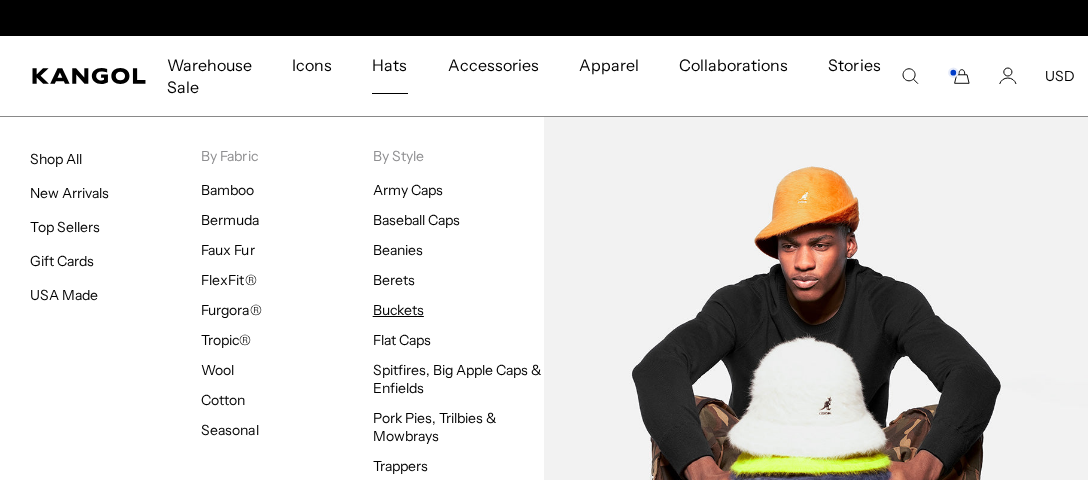 click on "Buckets" at bounding box center [398, 310] 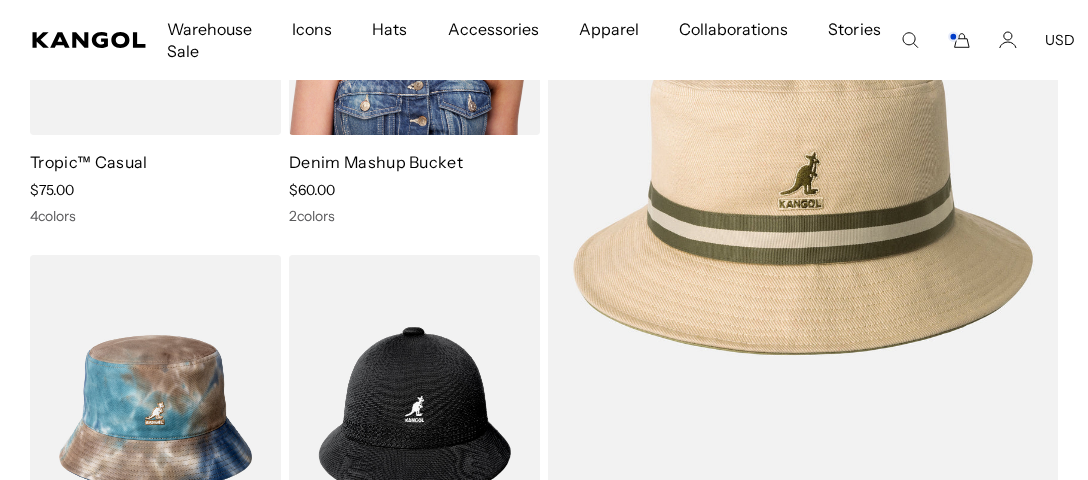 scroll, scrollTop: 723, scrollLeft: 0, axis: vertical 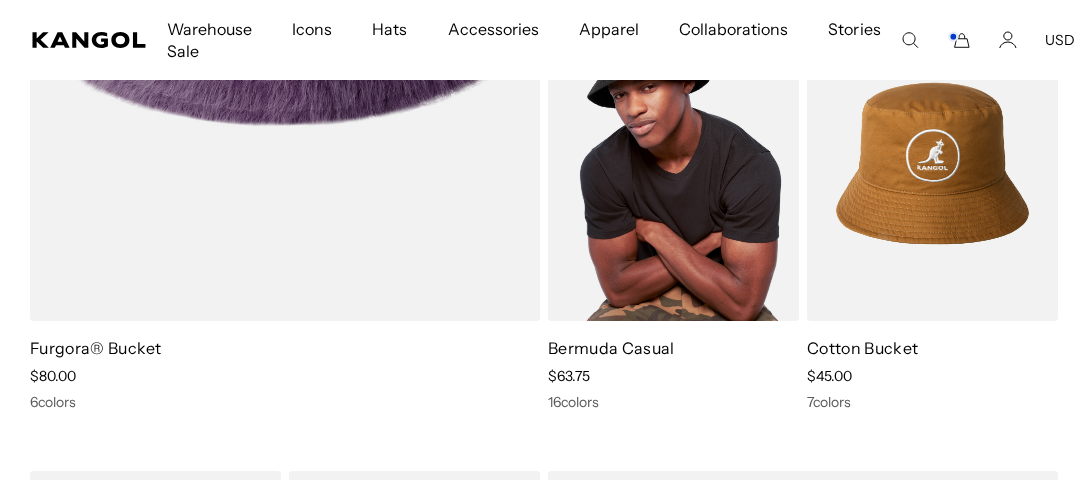 click 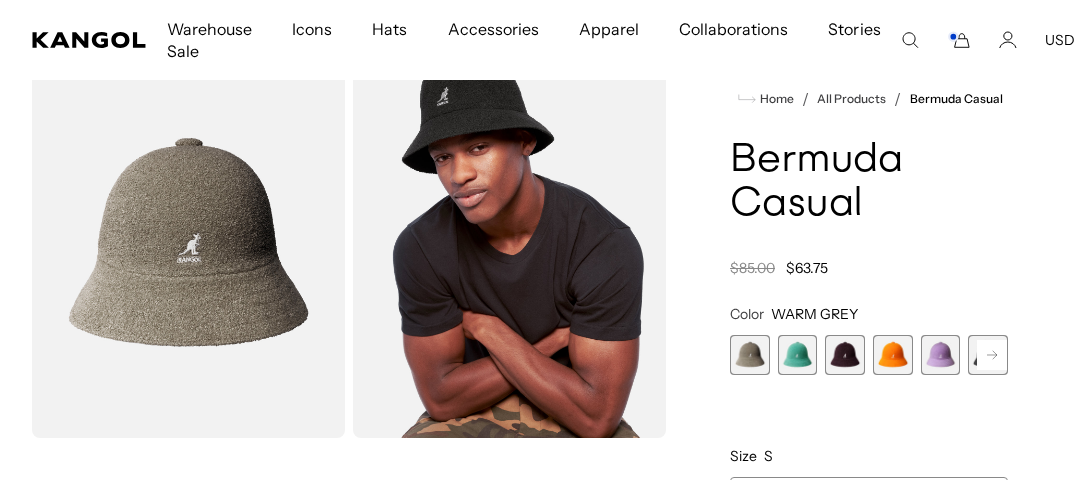 scroll, scrollTop: 0, scrollLeft: 0, axis: both 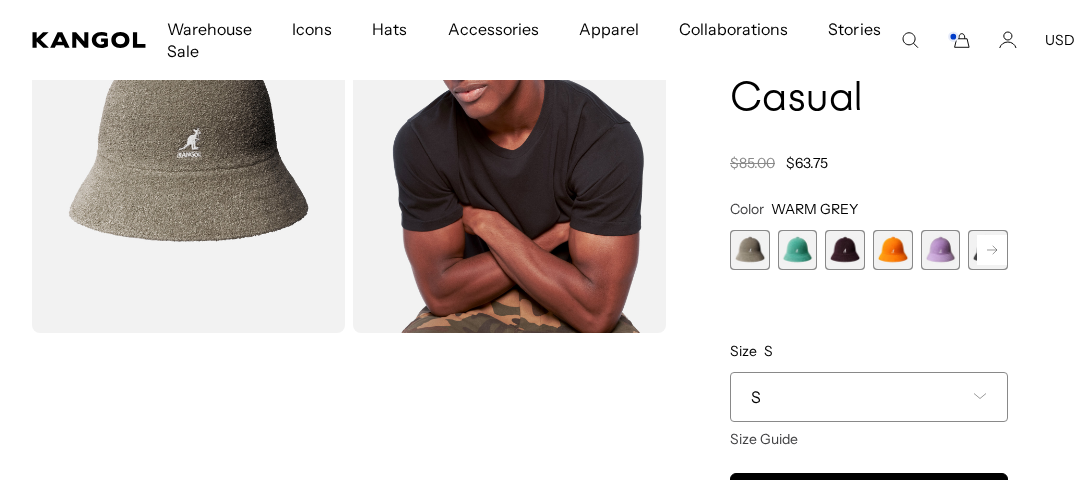 click 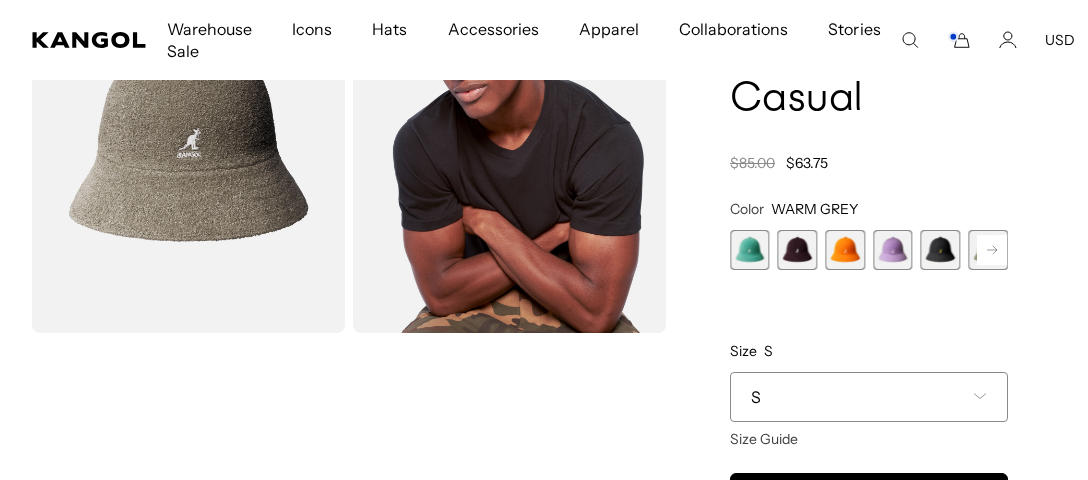 scroll, scrollTop: 0, scrollLeft: 0, axis: both 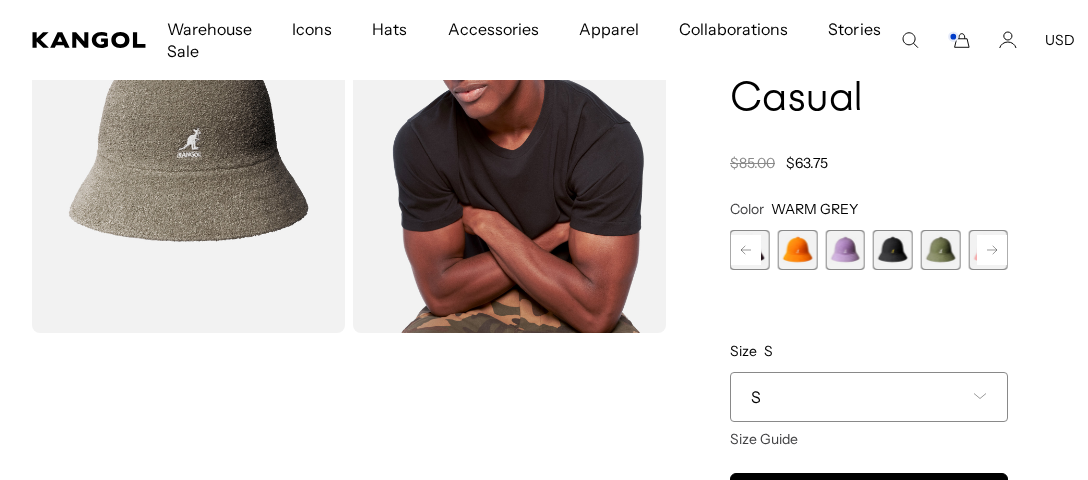 click 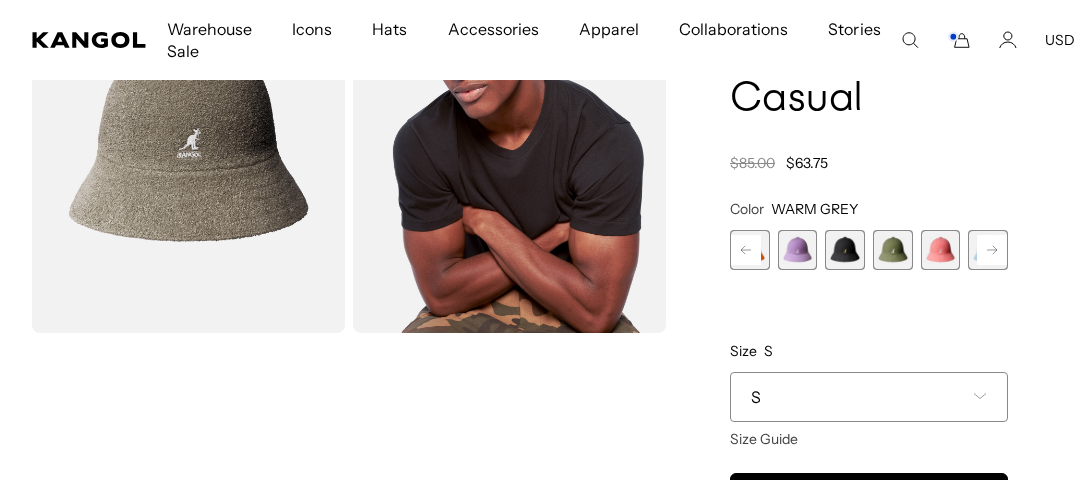 click 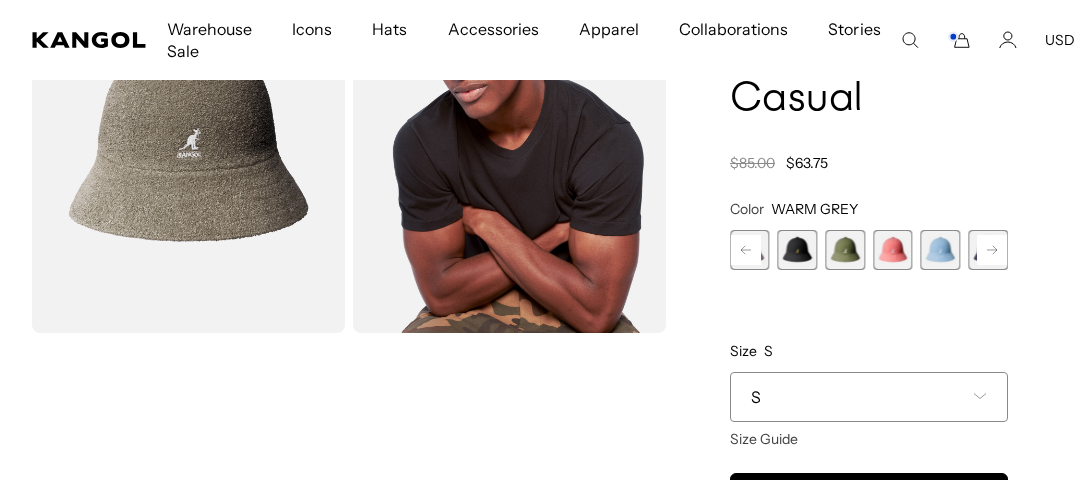 click 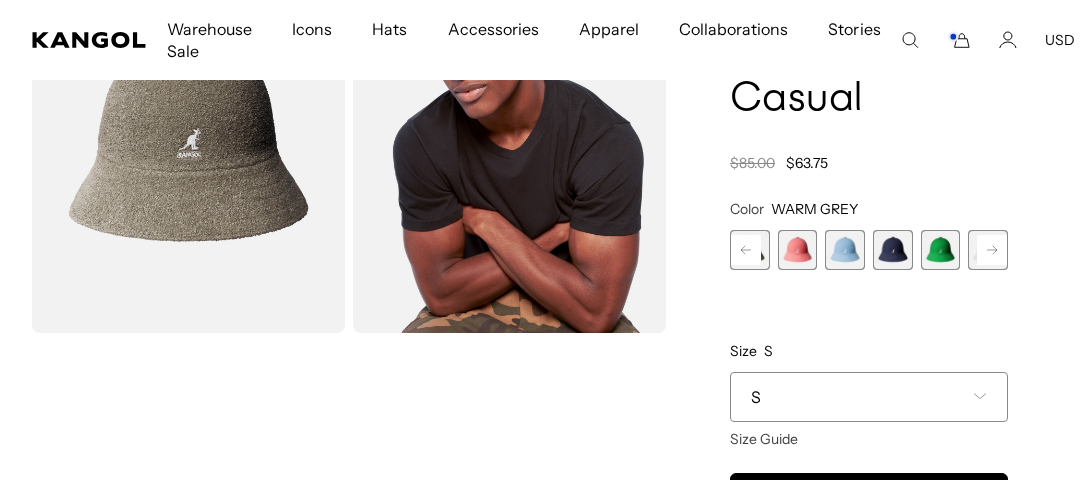 click on "Size
S
Select a size
S
Size Guide
S
M
L
XL - Sold out
XXL - Sold out
S M L XL XXL" at bounding box center [869, 386] 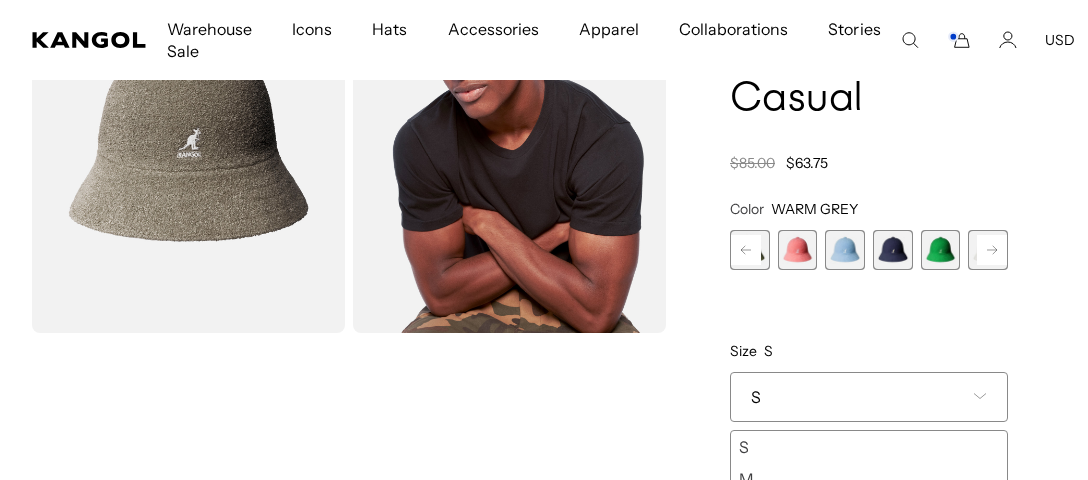 scroll, scrollTop: 0, scrollLeft: 412, axis: horizontal 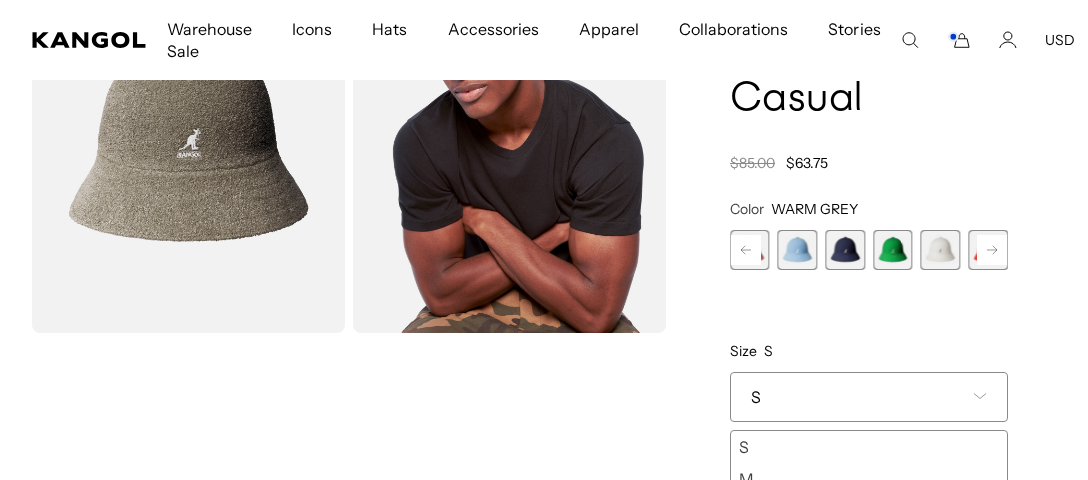 click 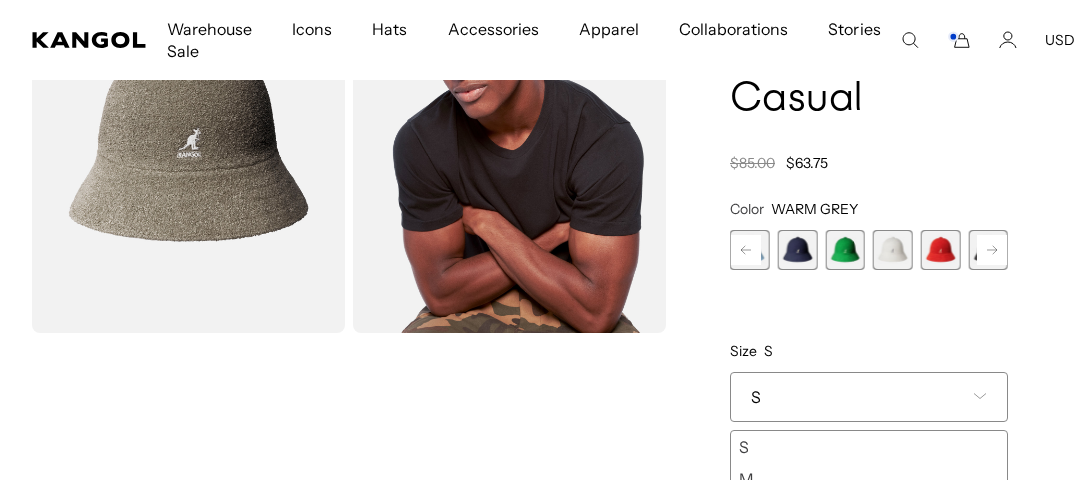 click 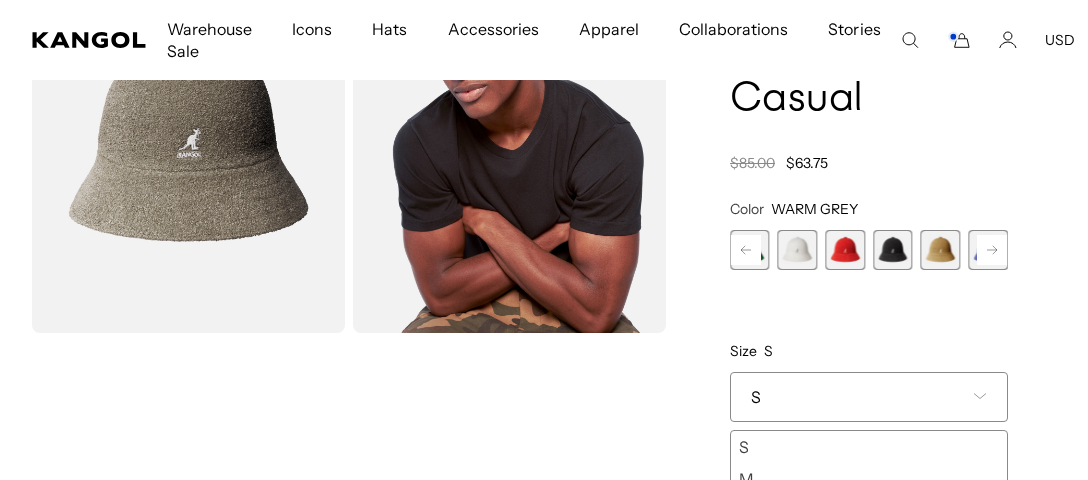 click 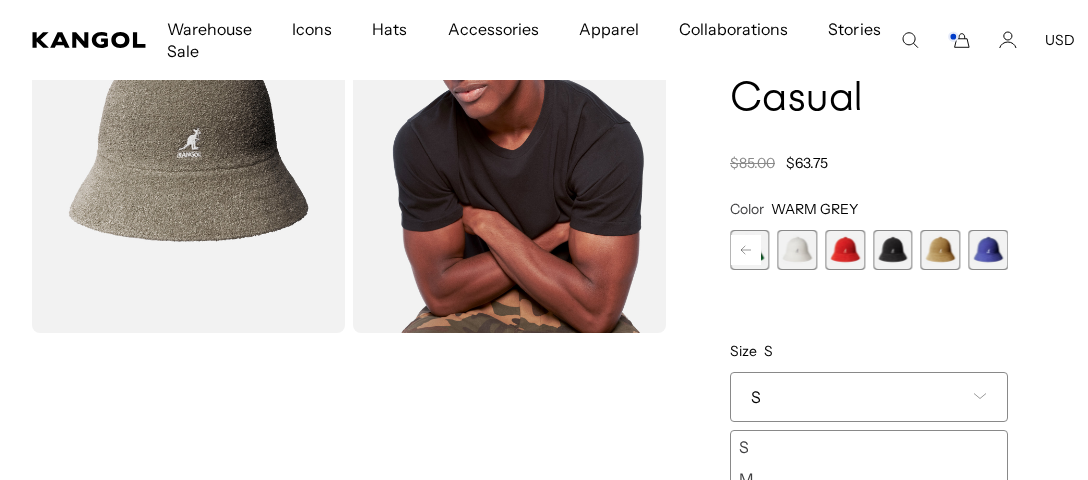 scroll, scrollTop: 0, scrollLeft: 412, axis: horizontal 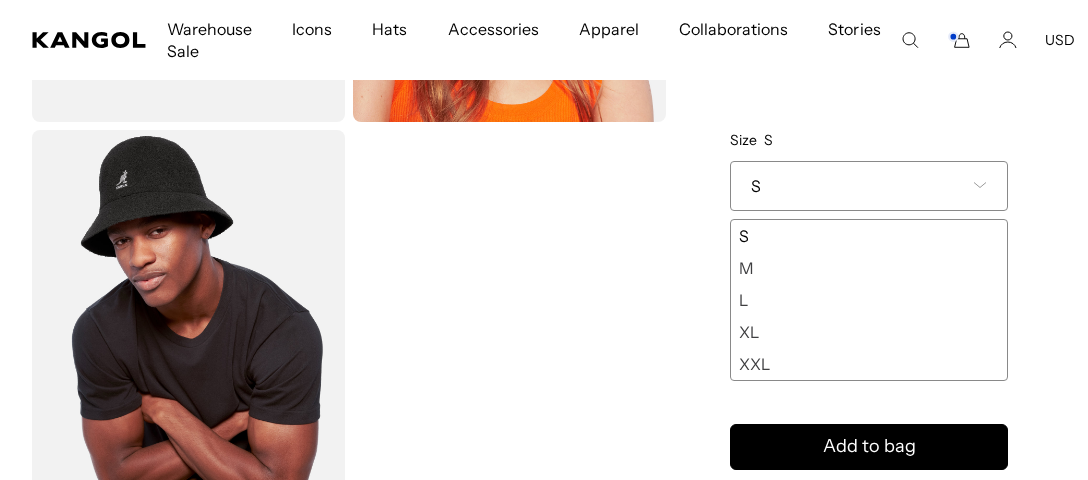 click on "XXL" at bounding box center (869, 364) 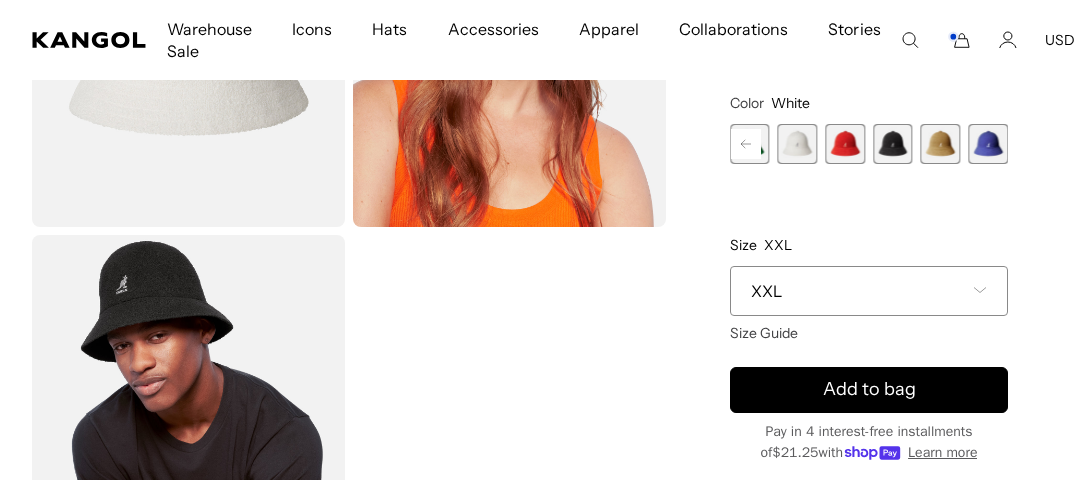 scroll, scrollTop: 236, scrollLeft: 0, axis: vertical 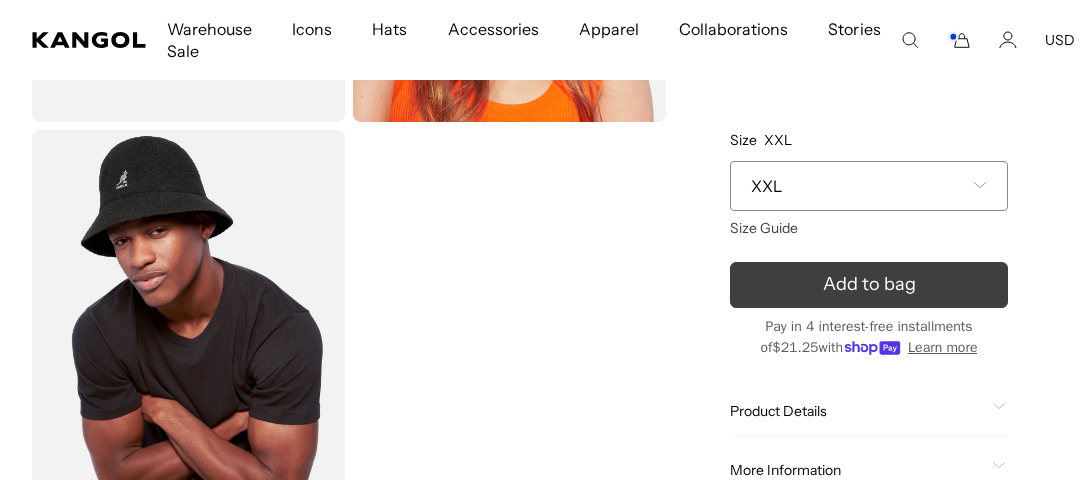 click on "Add to bag" at bounding box center [869, 285] 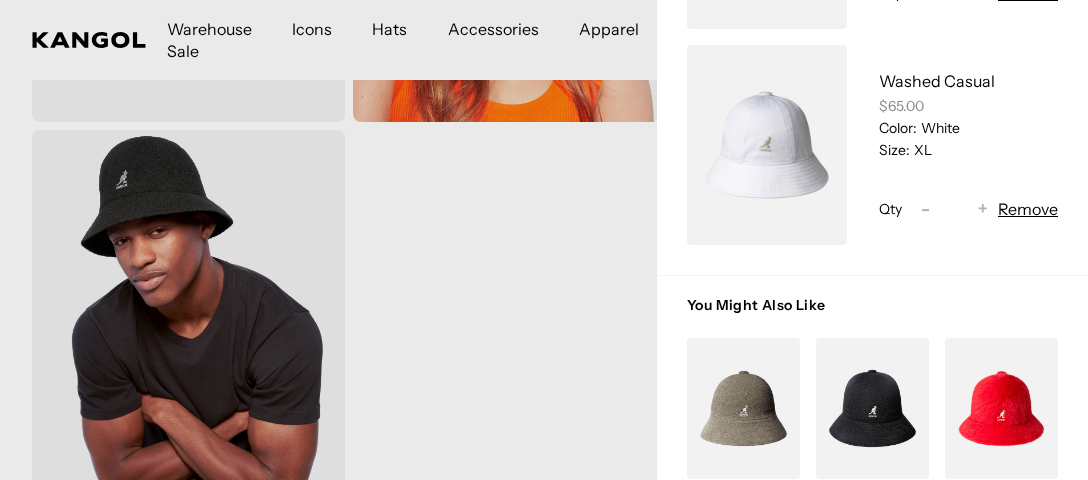 scroll, scrollTop: 462, scrollLeft: 0, axis: vertical 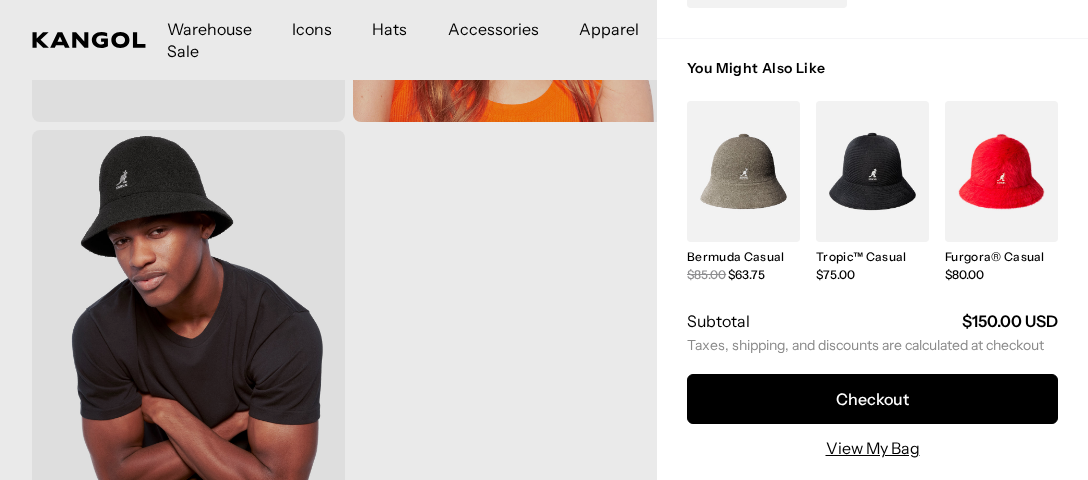 click on "Checkout" at bounding box center [872, 399] 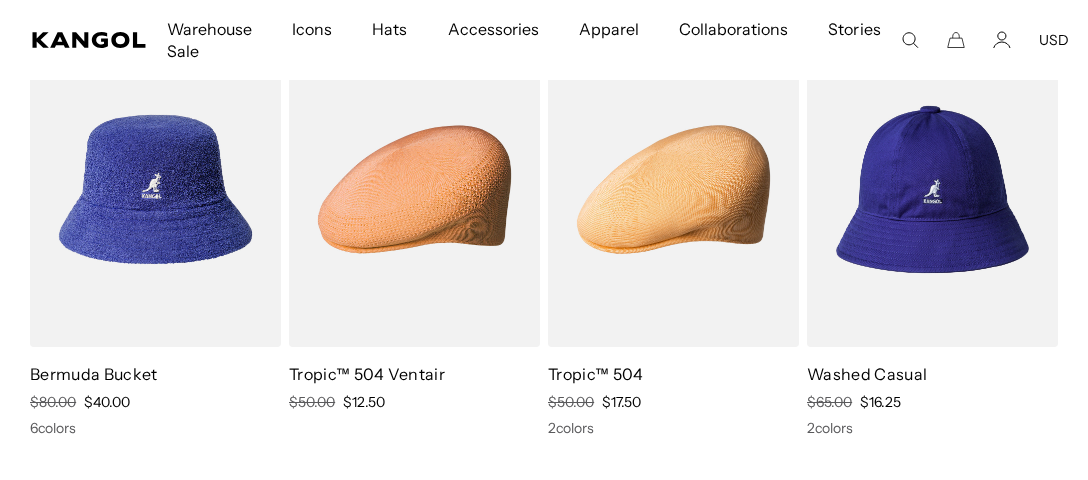 scroll, scrollTop: 211, scrollLeft: 0, axis: vertical 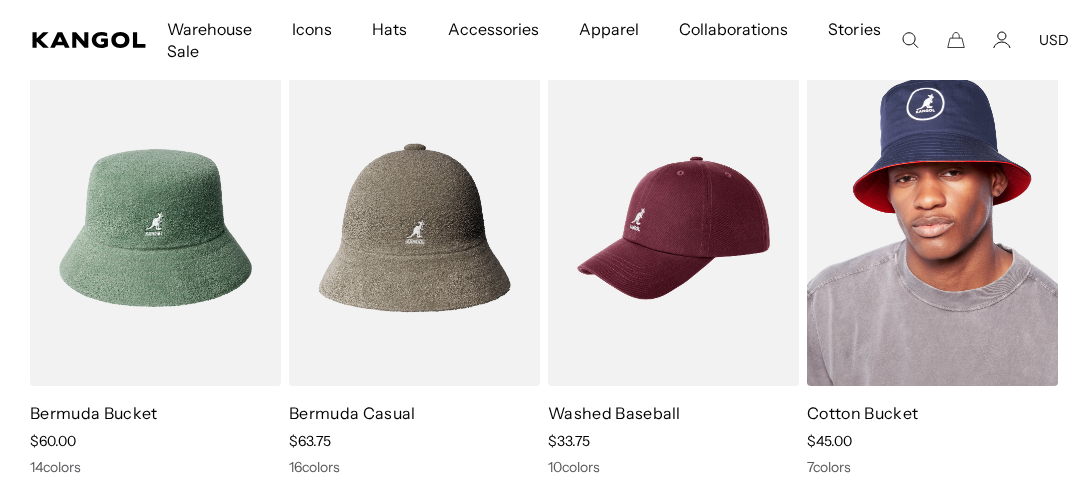 click at bounding box center (932, 227) 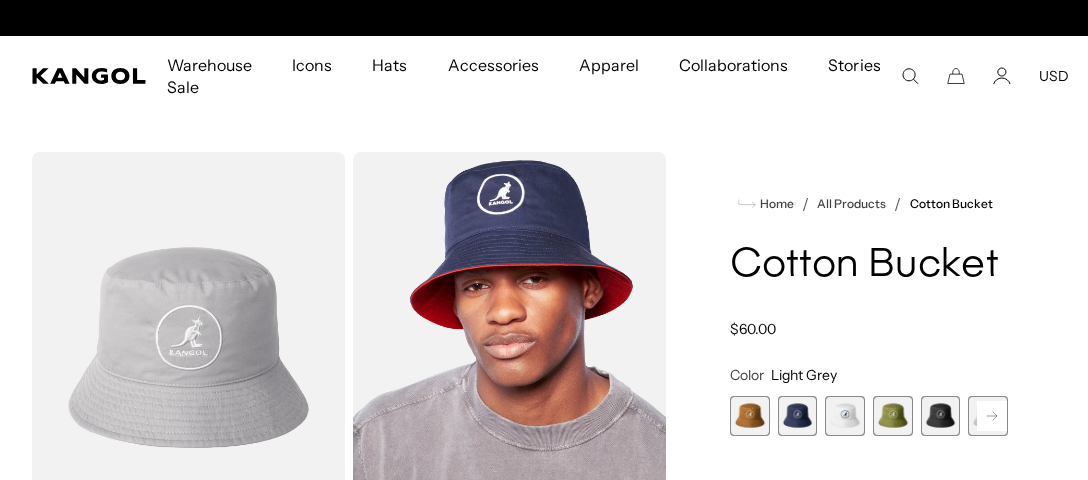 scroll, scrollTop: 105, scrollLeft: 0, axis: vertical 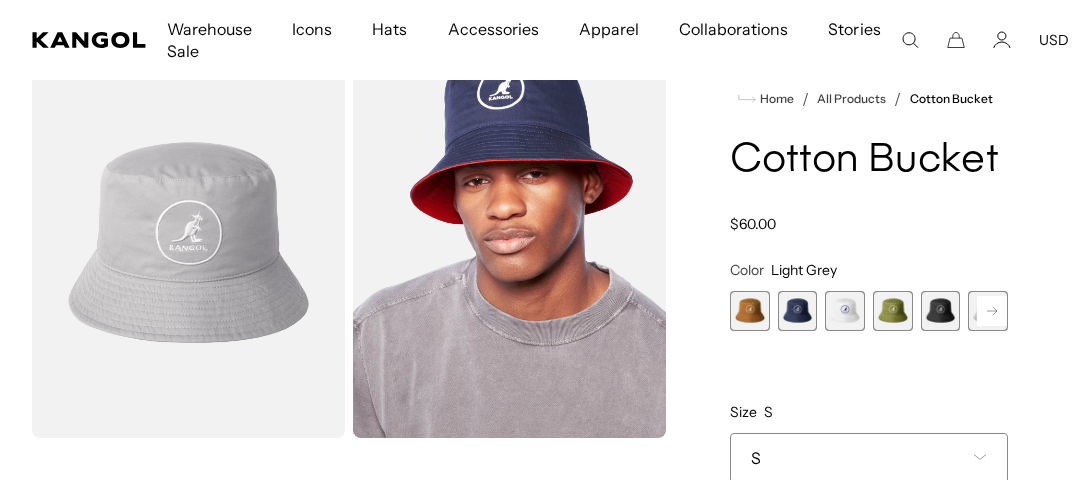 click 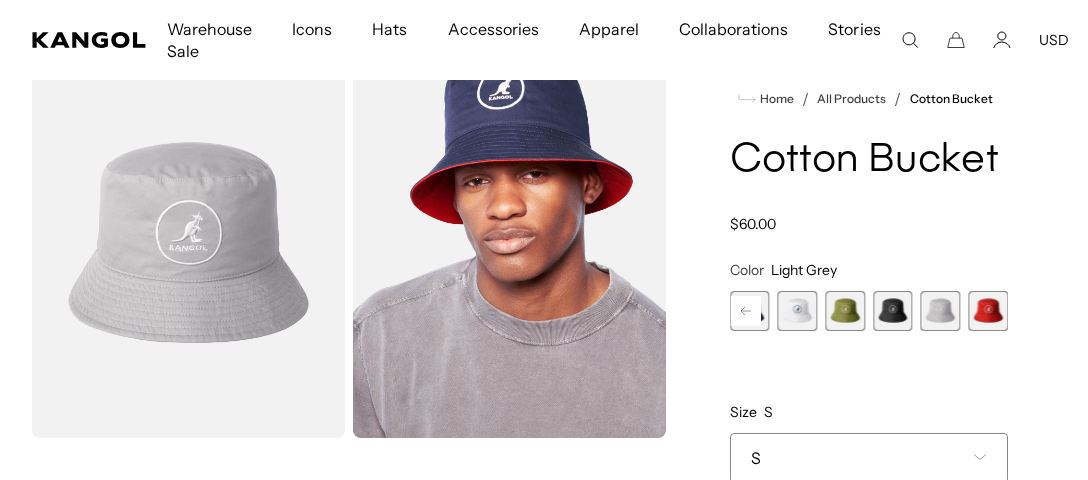 scroll, scrollTop: 0, scrollLeft: 0, axis: both 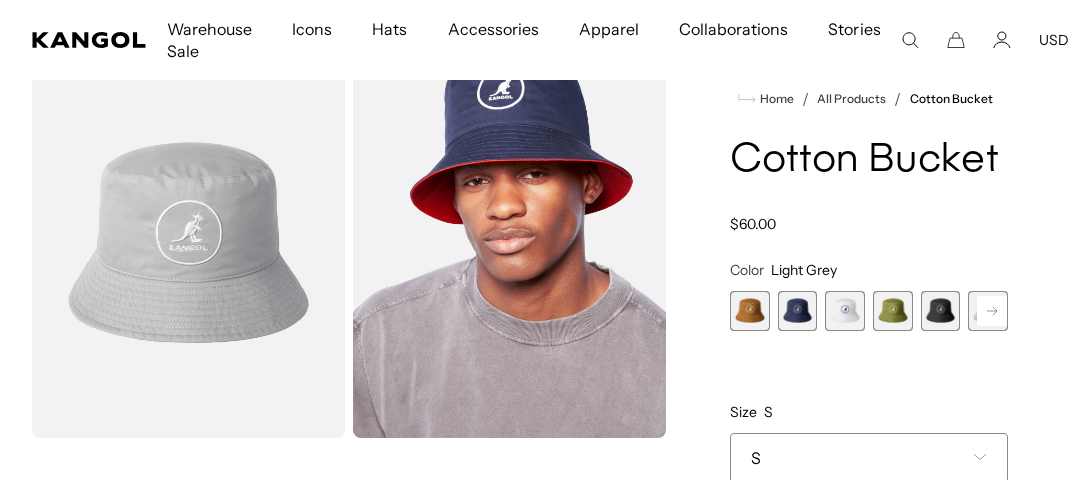 click at bounding box center (845, 311) 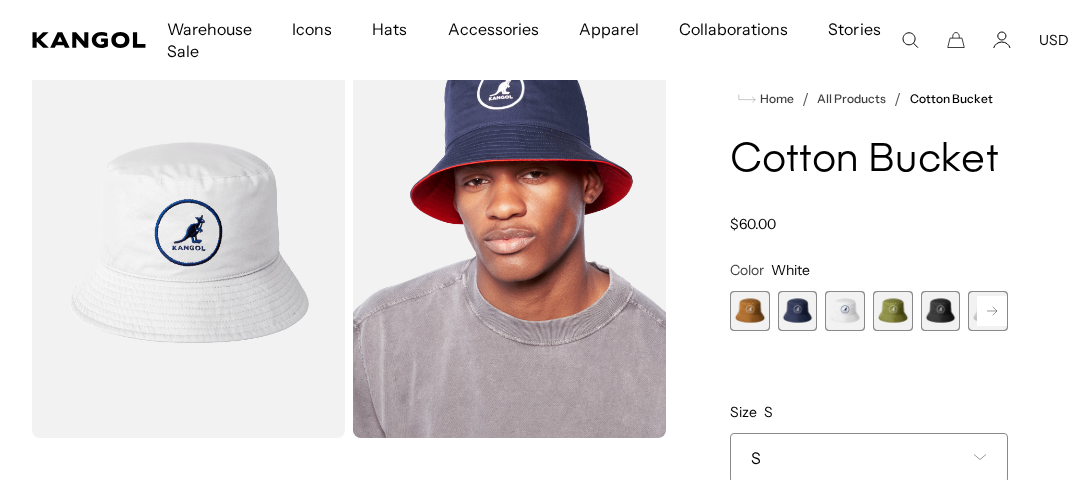 scroll, scrollTop: 0, scrollLeft: 412, axis: horizontal 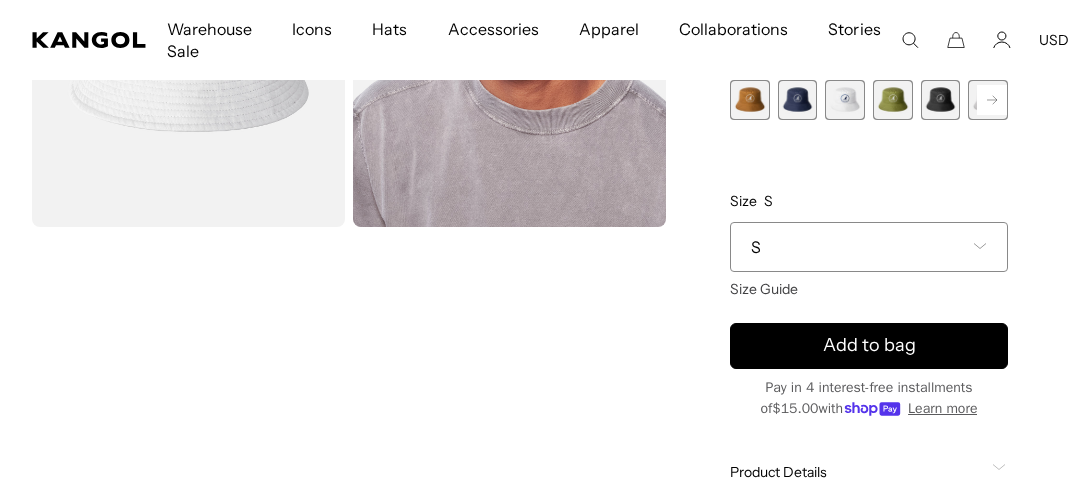 click on "S" at bounding box center (869, 247) 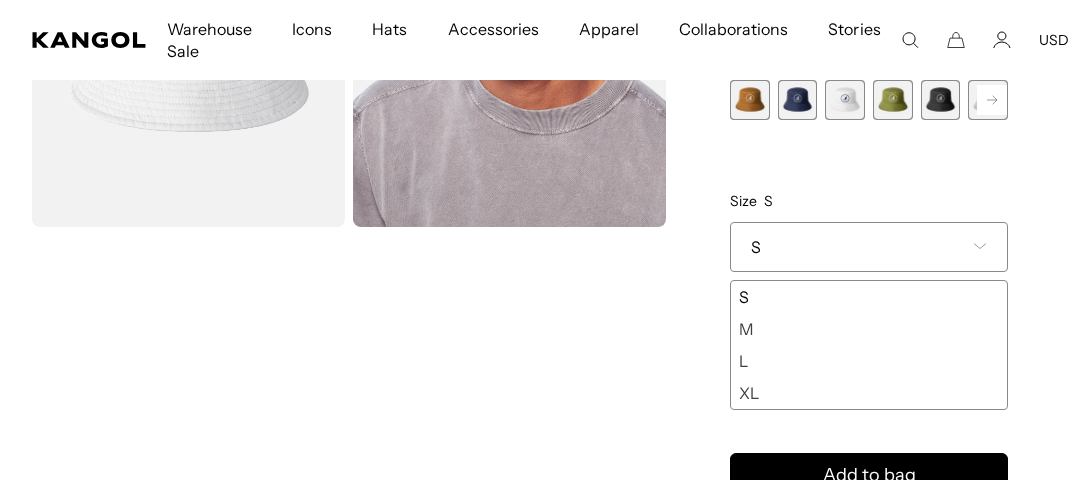 scroll, scrollTop: 0, scrollLeft: 412, axis: horizontal 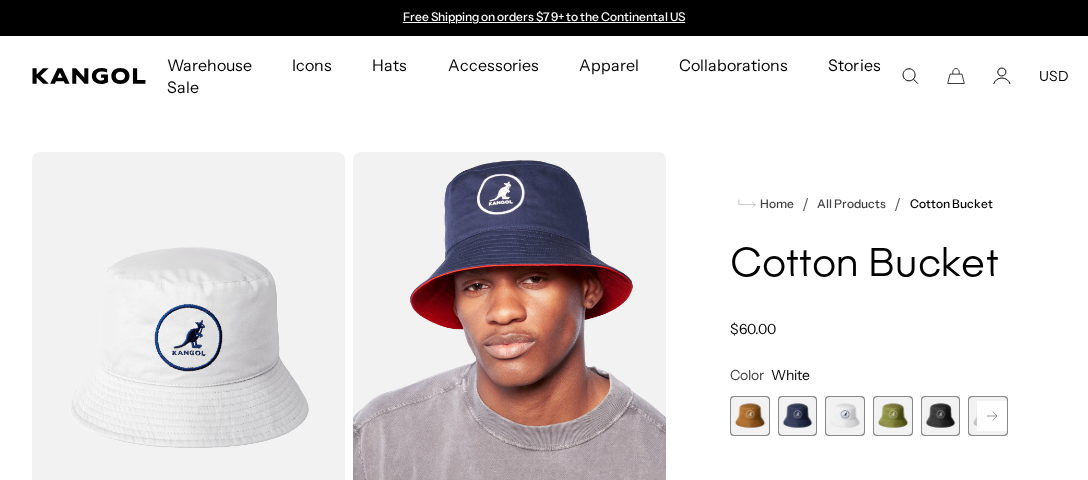 click at bounding box center (750, 416) 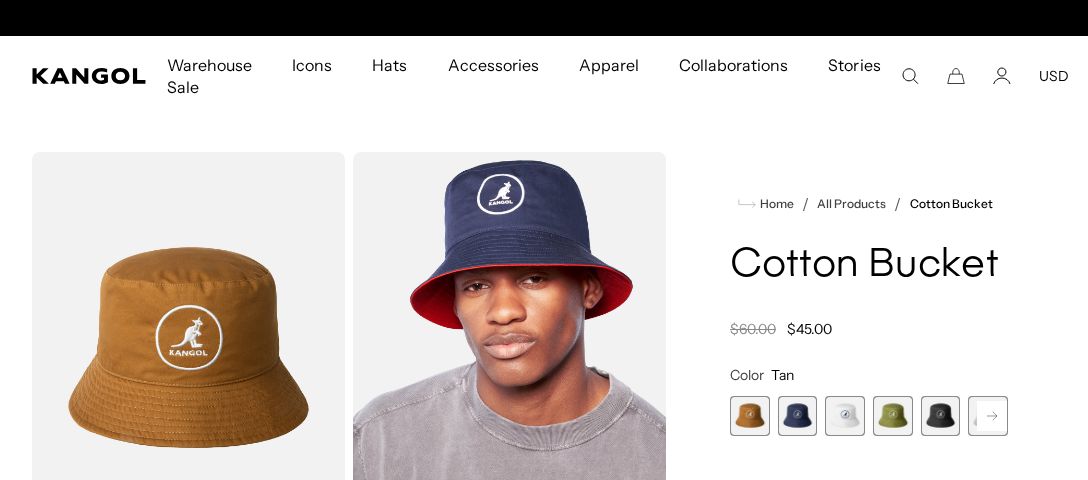 scroll, scrollTop: 0, scrollLeft: 412, axis: horizontal 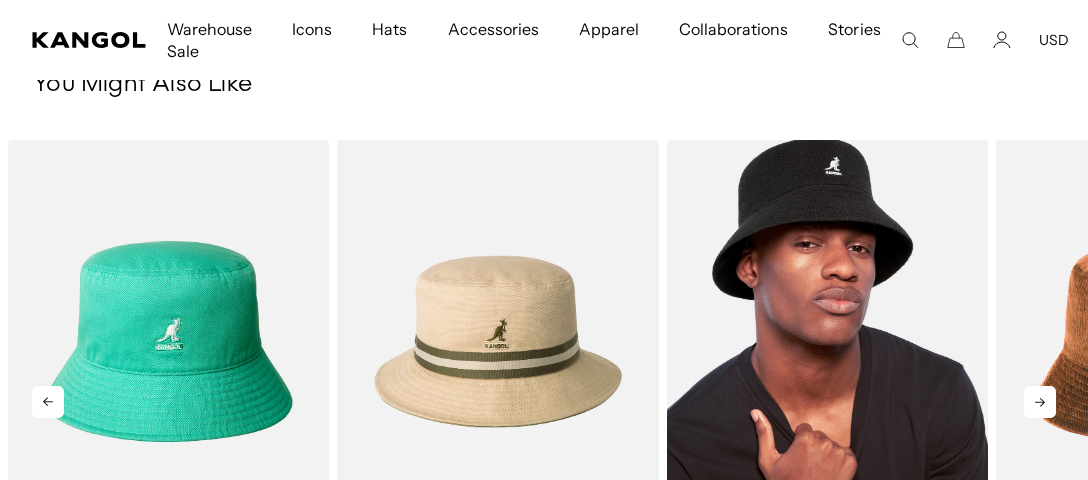 click at bounding box center (827, 341) 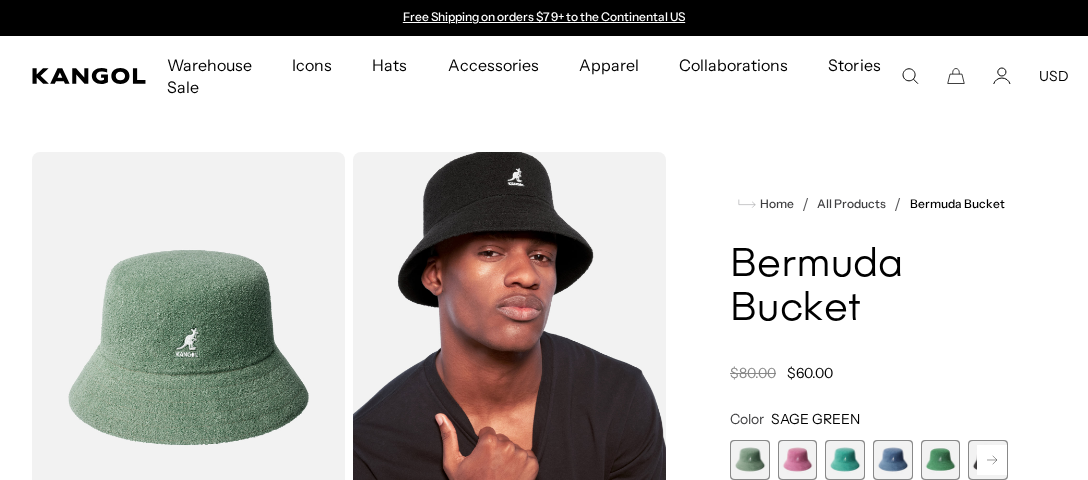scroll, scrollTop: 0, scrollLeft: 0, axis: both 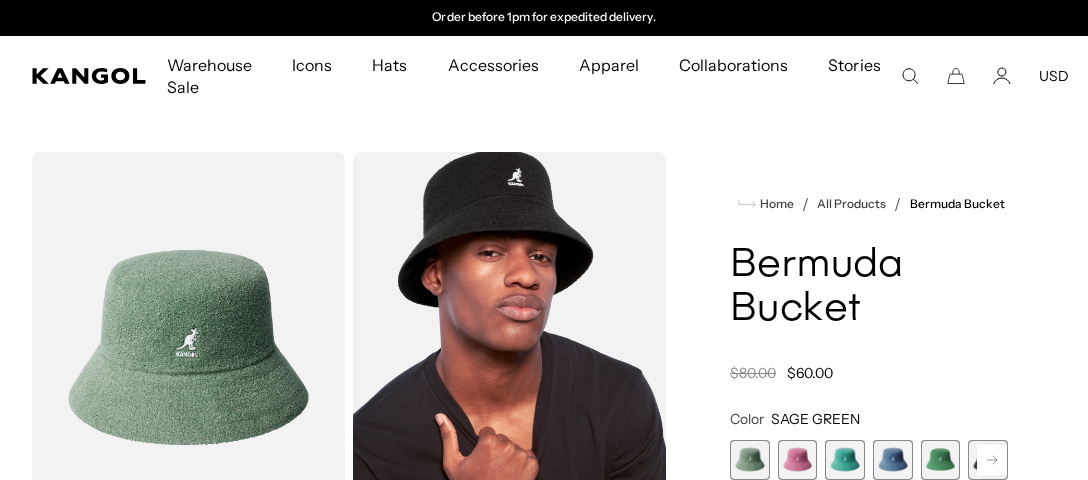 click at bounding box center (750, 460) 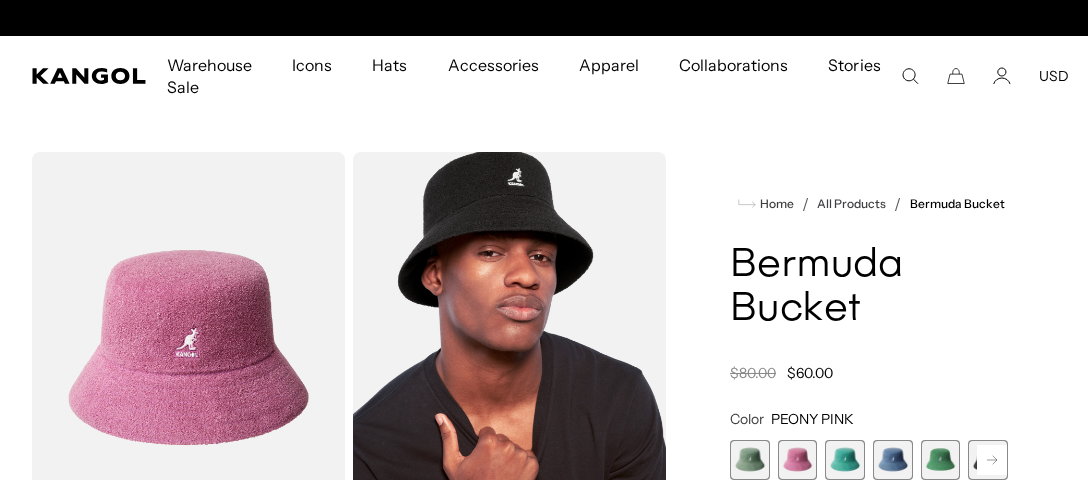 scroll, scrollTop: 0, scrollLeft: 0, axis: both 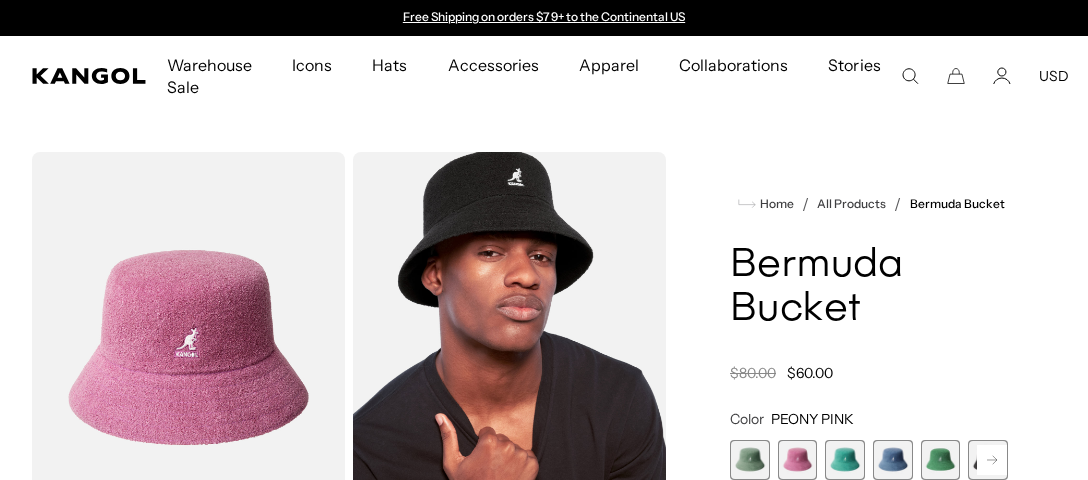 click at bounding box center [845, 460] 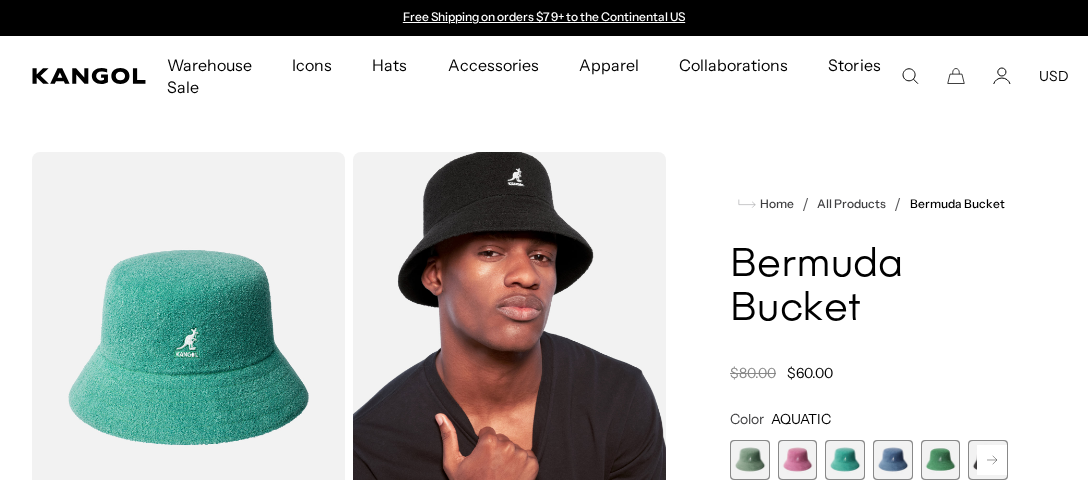 click on "SAGE GREEN
Variant sold out or unavailable
PEONY PINK
Variant sold out or unavailable
AQUATIC
Variant sold out or unavailable
DENIM BLUE
Variant sold out or unavailable
Turf Green
Variant sold out or unavailable
Black
Variant sold out or unavailable
Glacier
Variant sold out or unavailable" at bounding box center (869, 460) 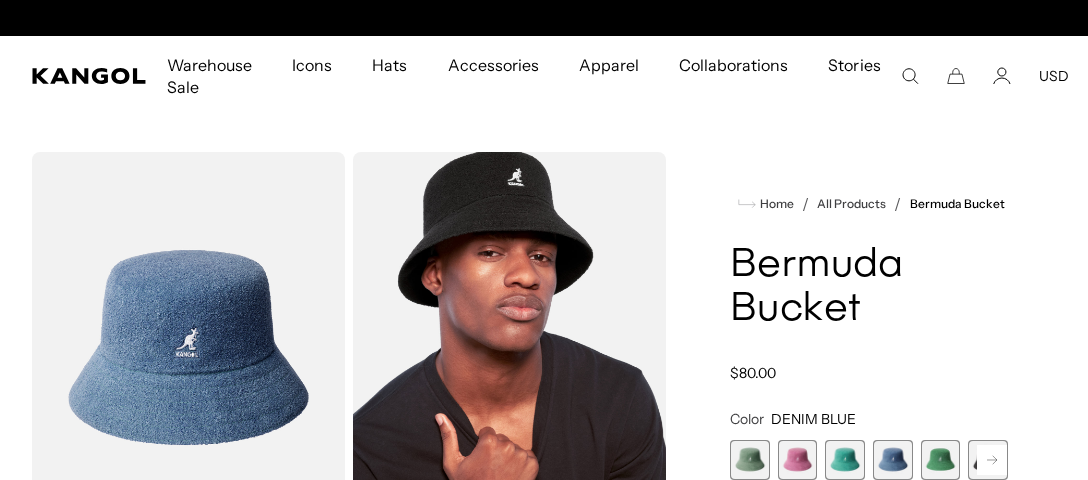 scroll, scrollTop: 0, scrollLeft: 412, axis: horizontal 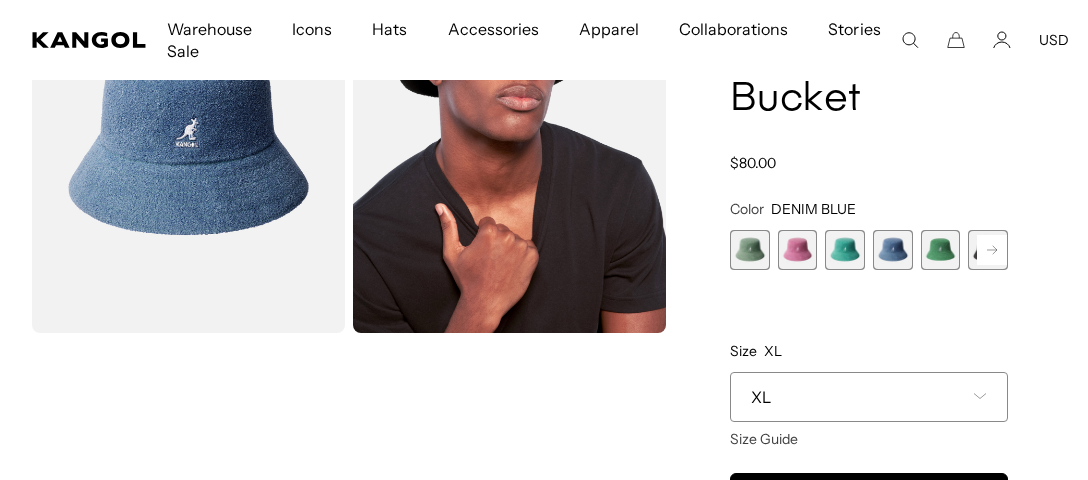 click on "XL" at bounding box center [869, 397] 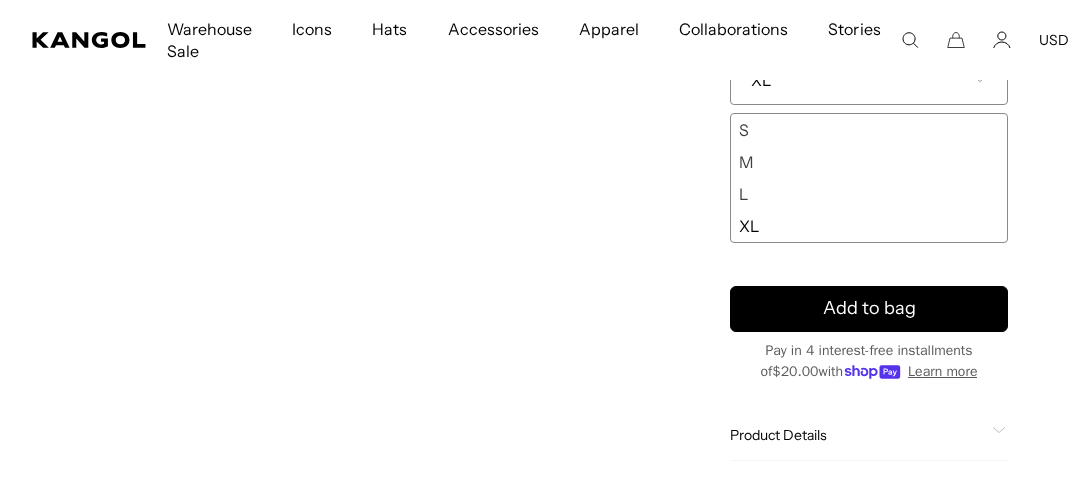 scroll, scrollTop: 421, scrollLeft: 0, axis: vertical 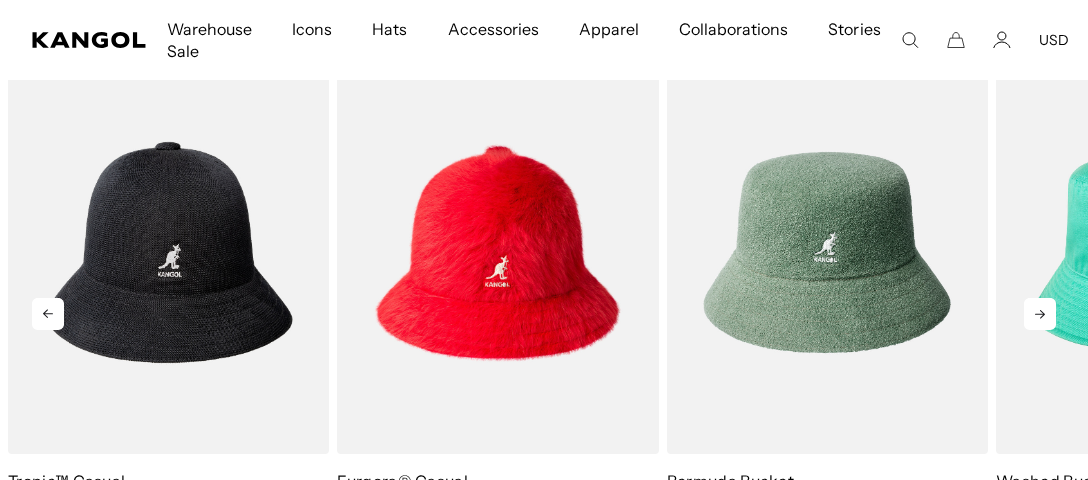 click 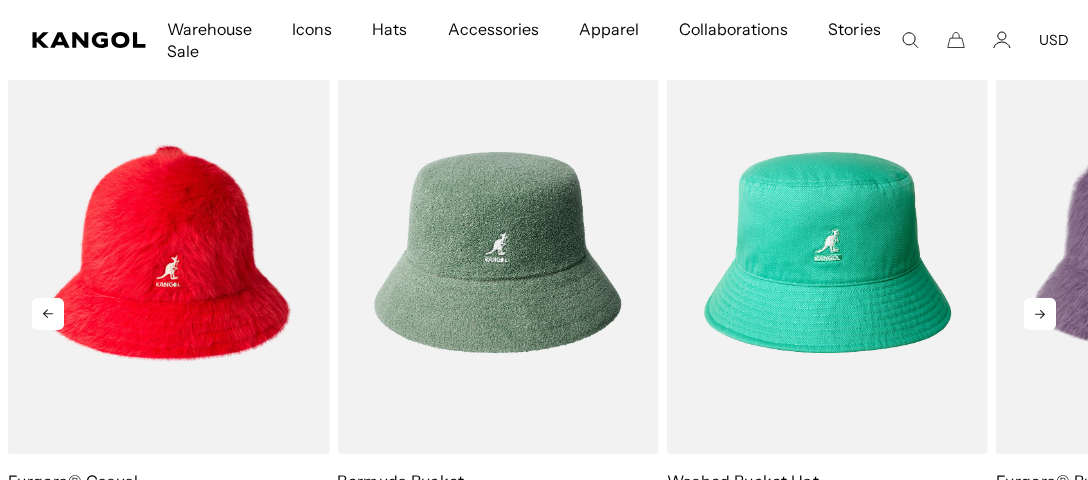 click 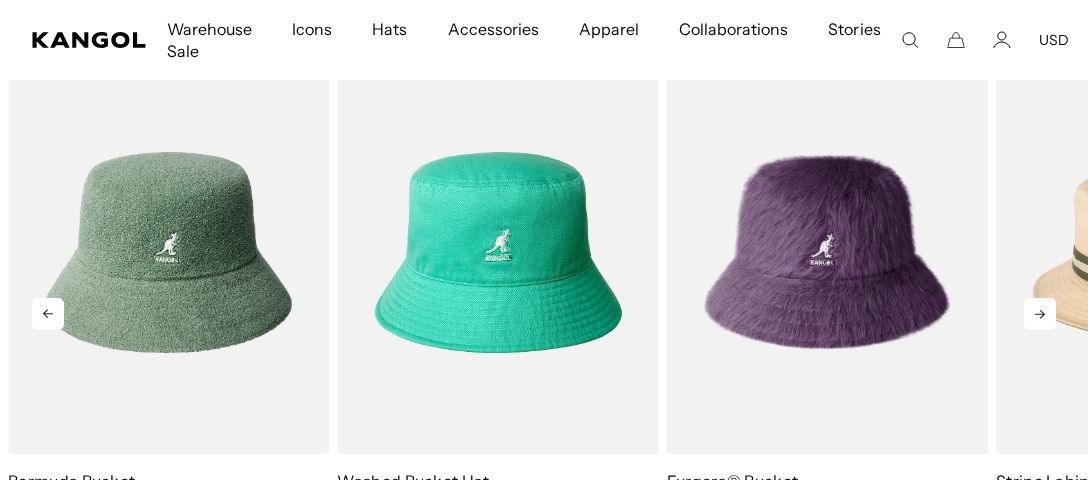 scroll, scrollTop: 0, scrollLeft: 0, axis: both 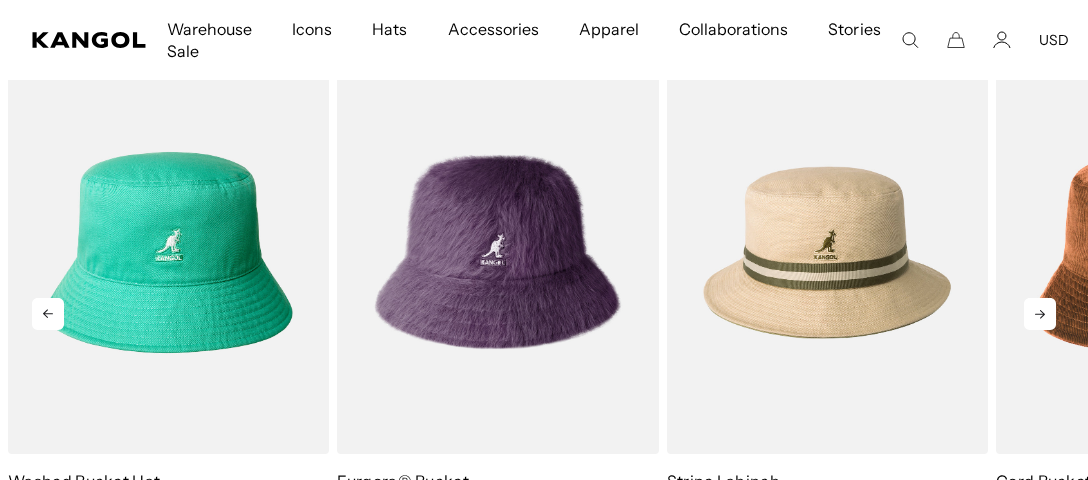 click 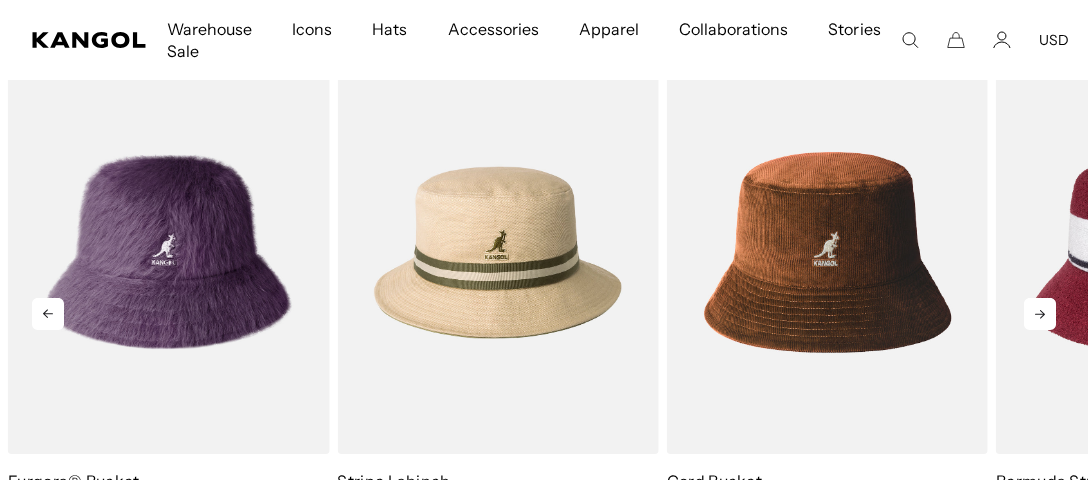 click 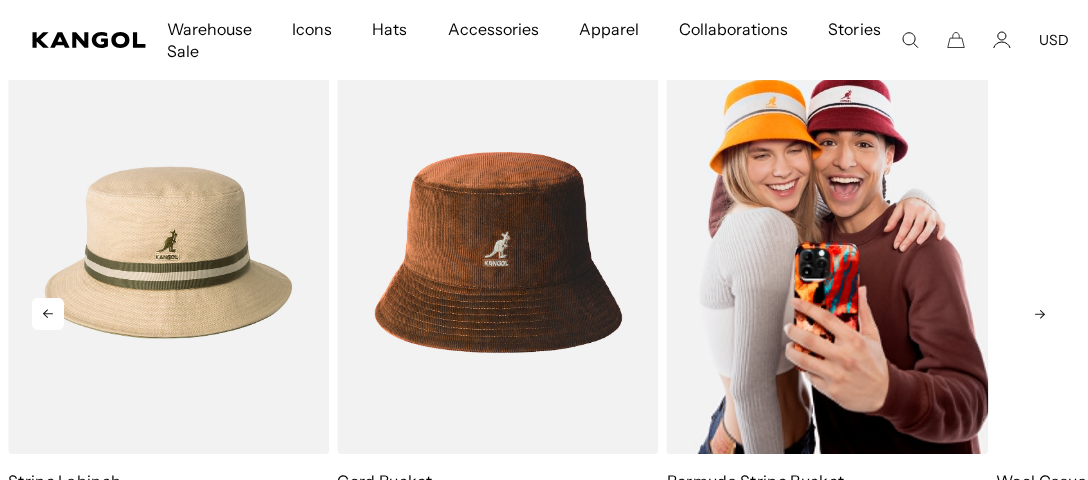 scroll, scrollTop: 0, scrollLeft: 412, axis: horizontal 